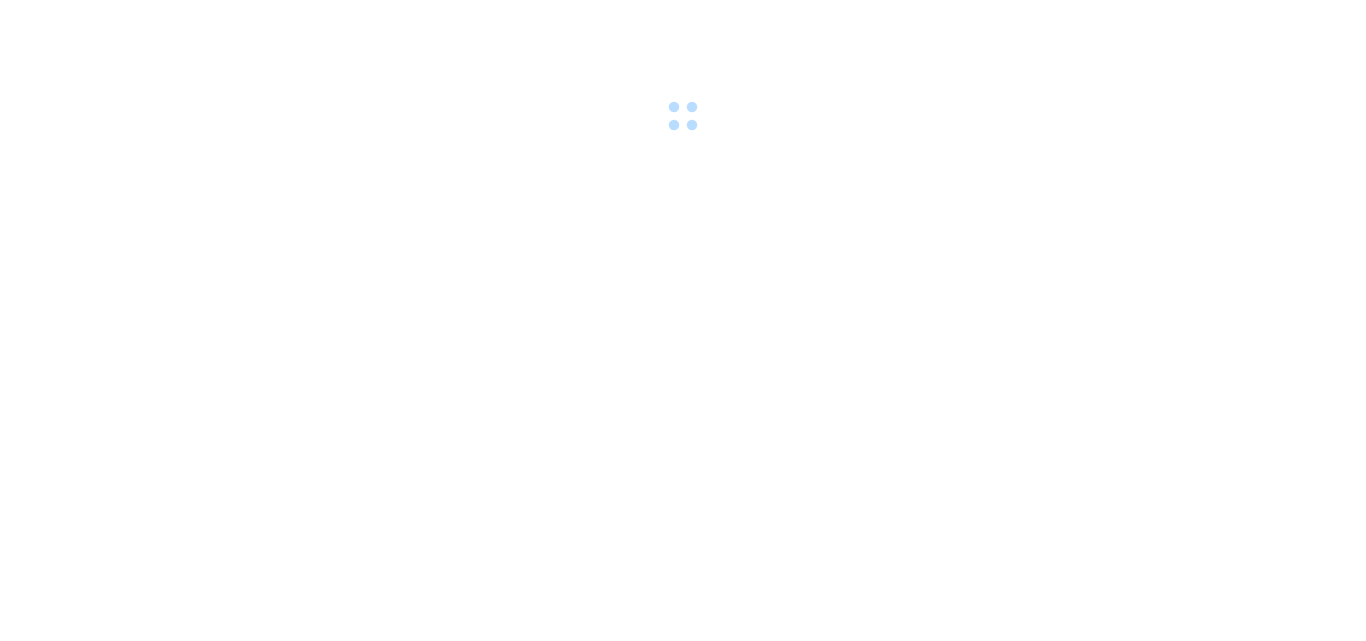 scroll, scrollTop: 0, scrollLeft: 0, axis: both 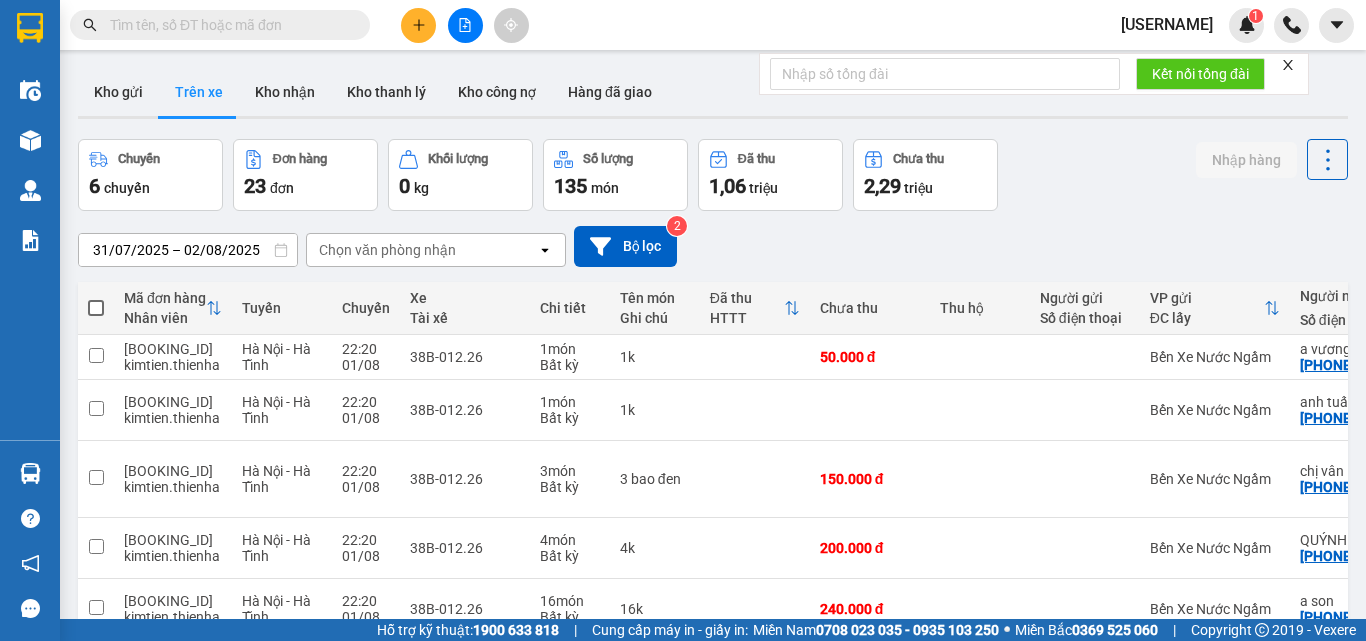 click at bounding box center [465, 25] 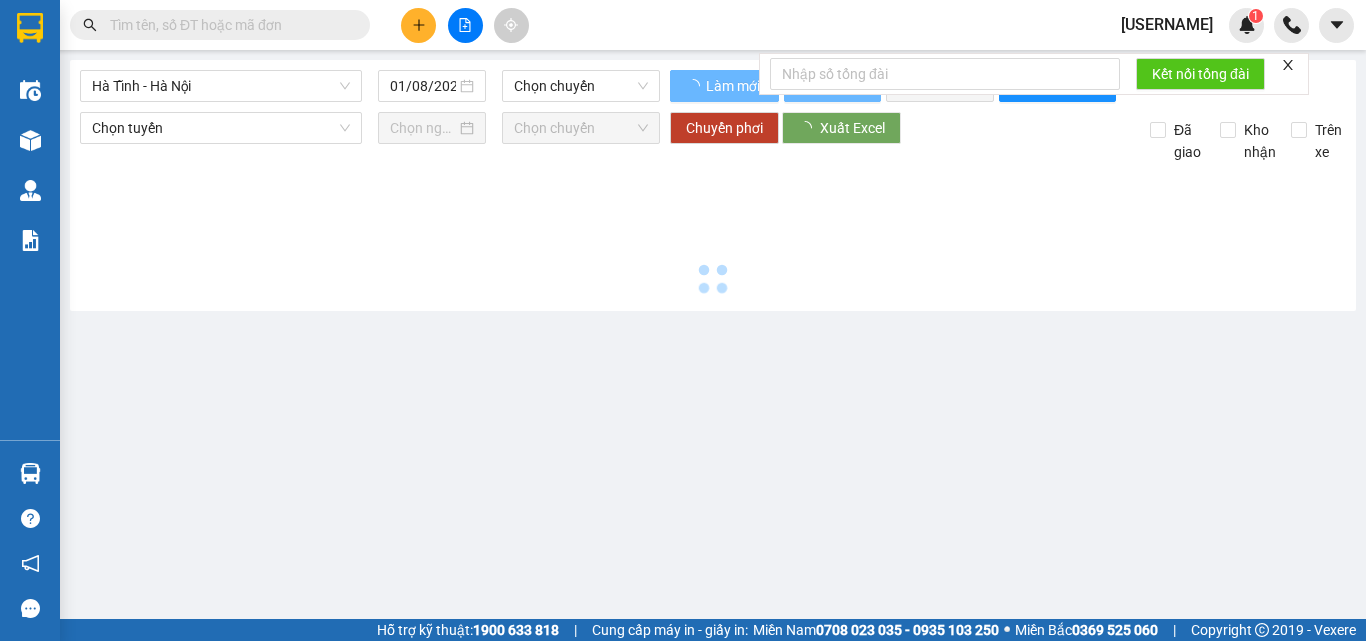 type on "02/08/2025" 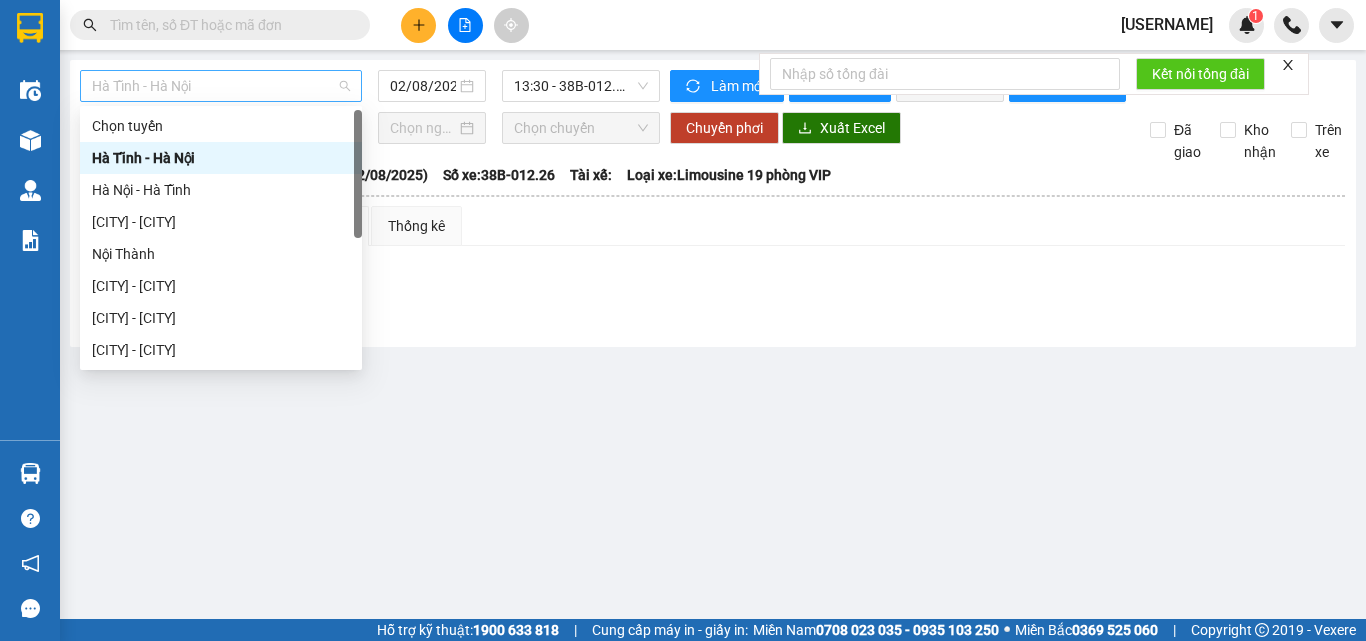 click on "Hà Tĩnh - Hà Nội" at bounding box center [221, 86] 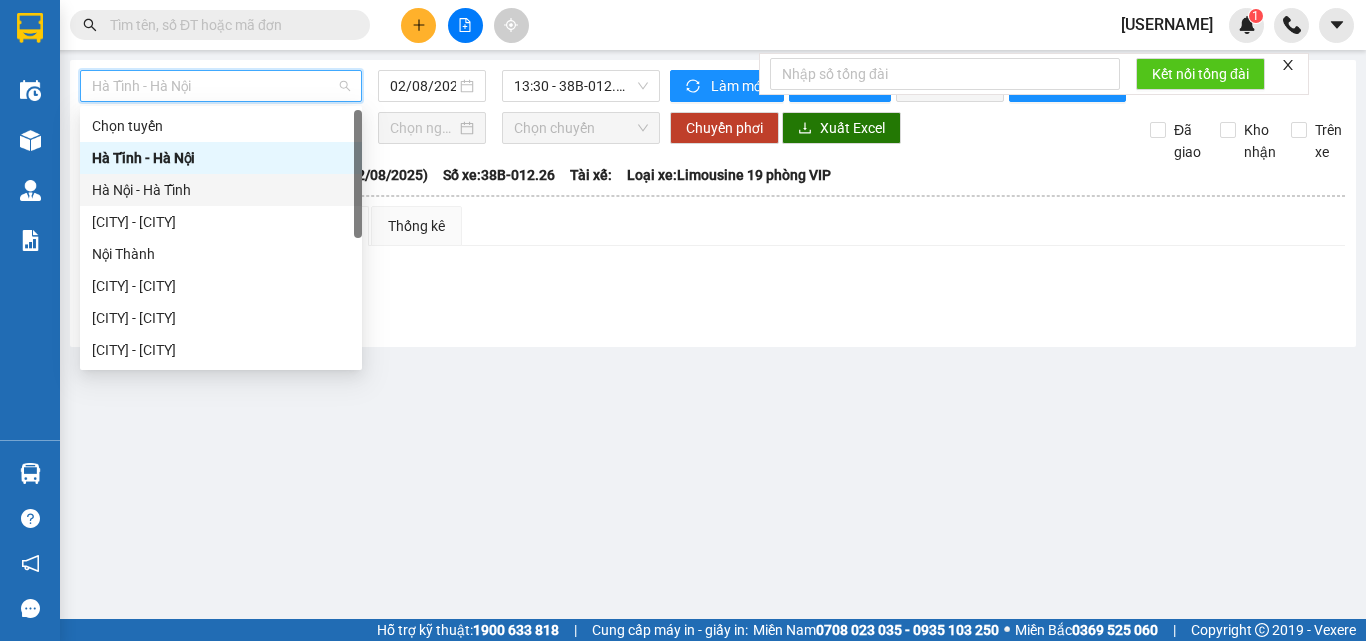 click on "Hà Nội - Hà Tĩnh" at bounding box center [221, 190] 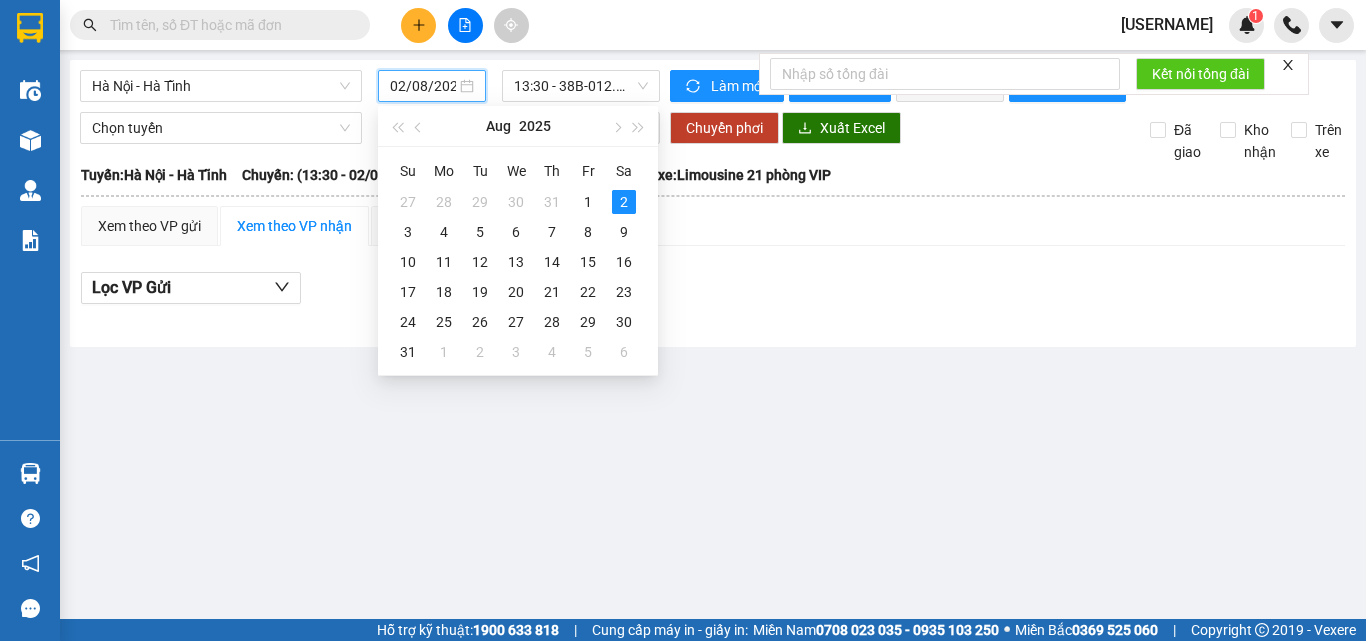 click on "02/08/2025" at bounding box center (423, 86) 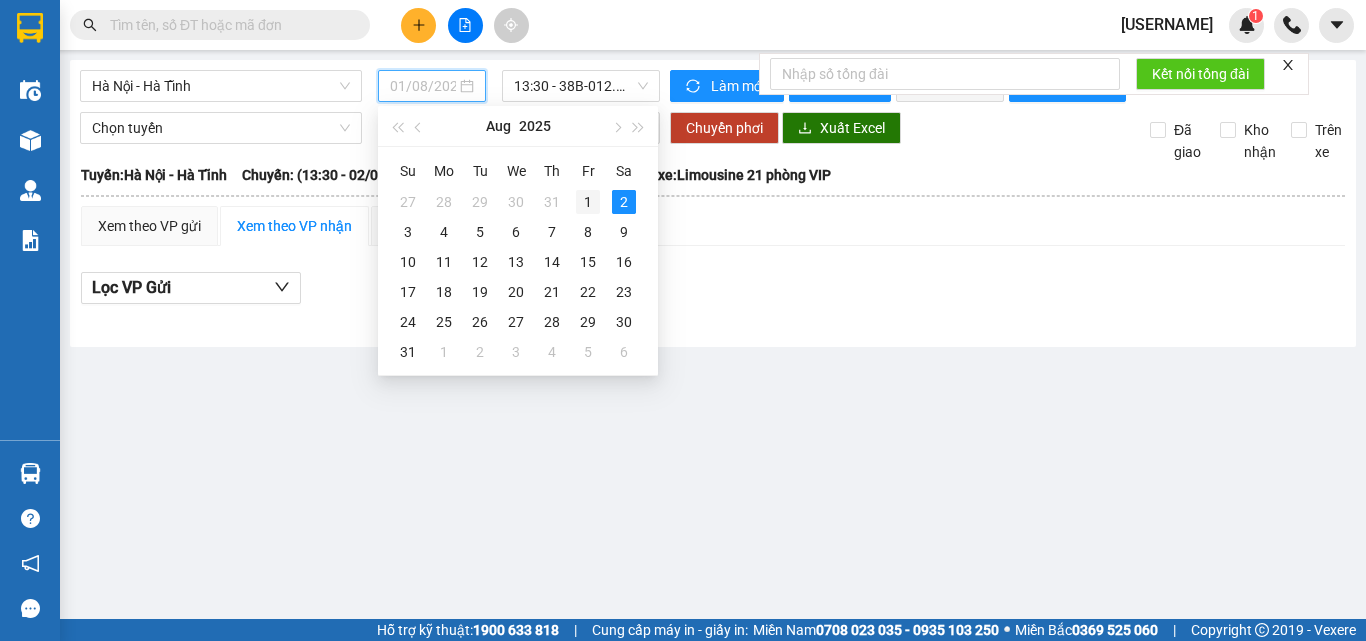 click on "1" at bounding box center (588, 202) 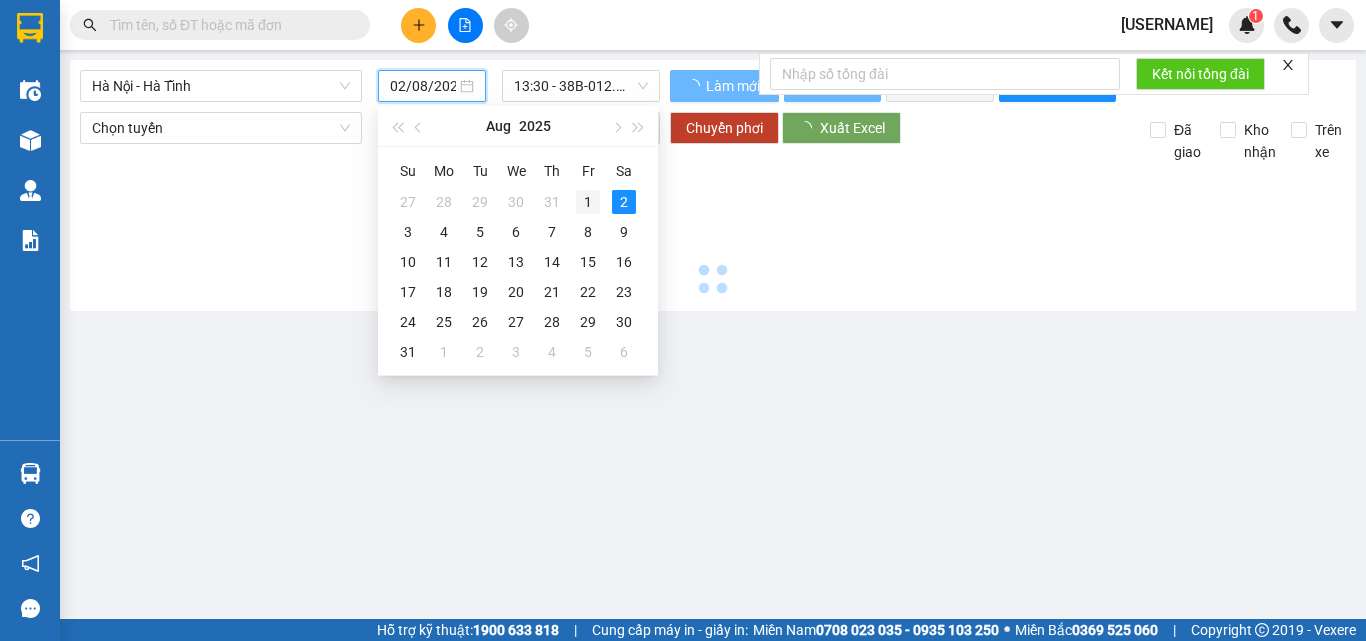 type on "01/08/2025" 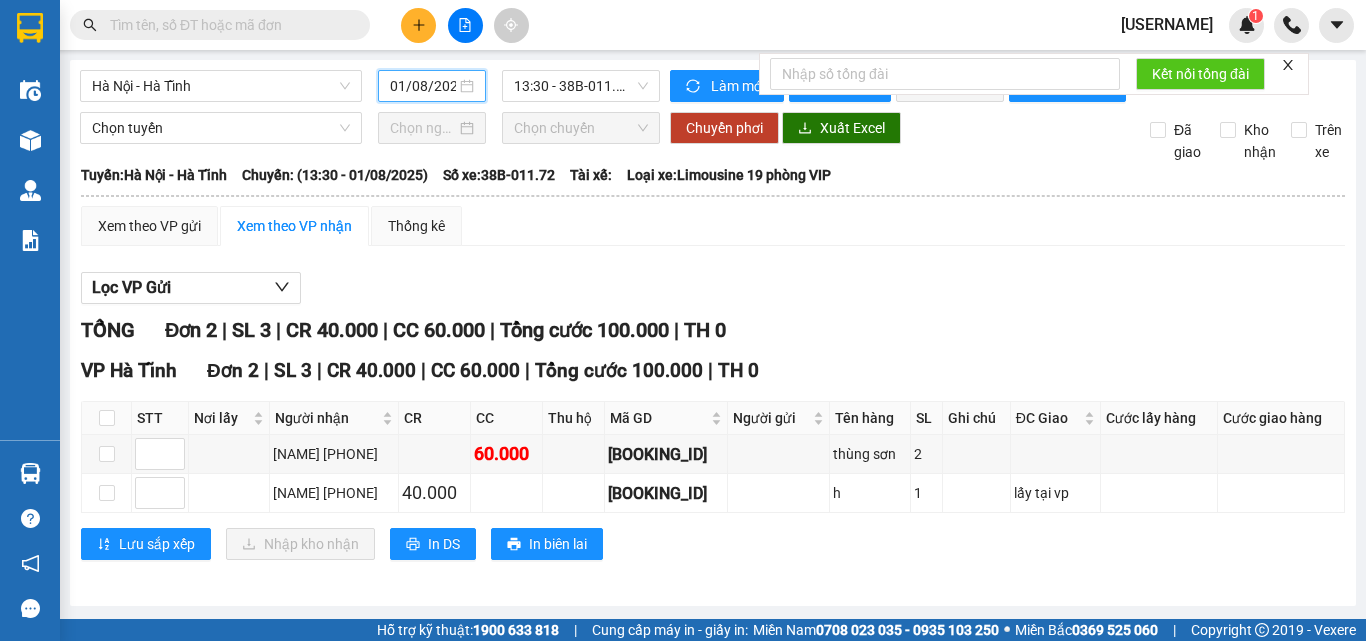 scroll, scrollTop: 0, scrollLeft: 0, axis: both 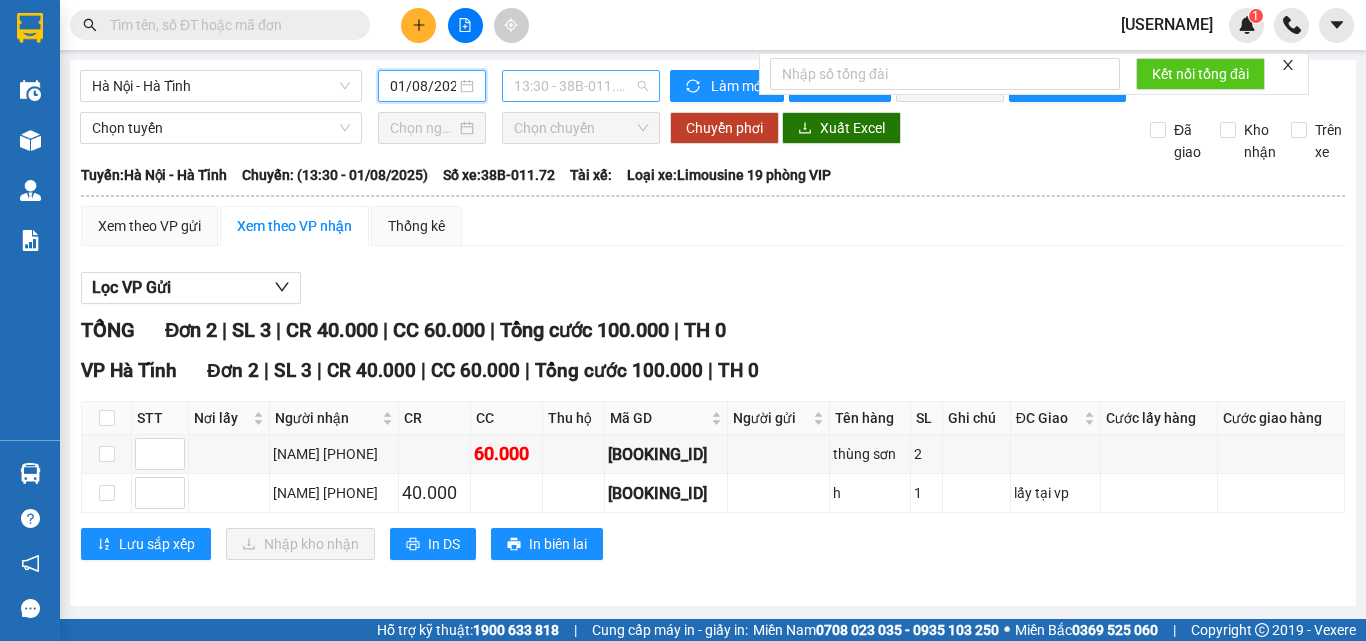 click on "[TIME]     - [VEHICLE_ID]" at bounding box center (581, 86) 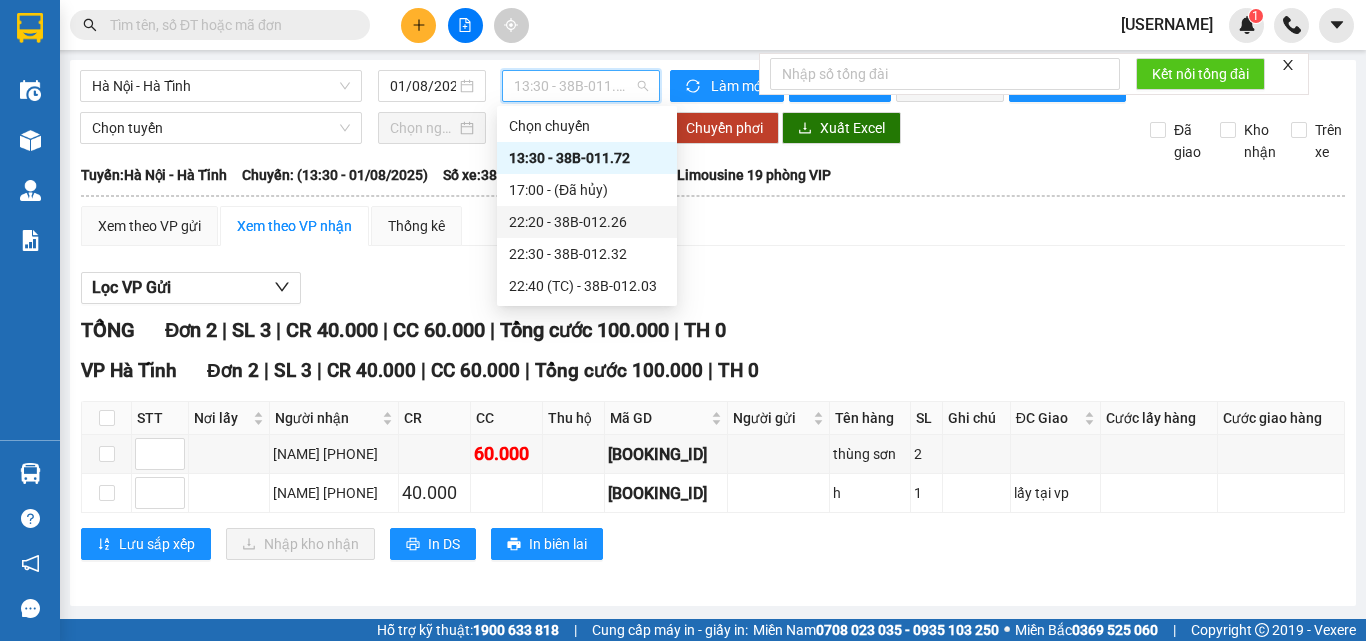 click on "[TIME]     - [VEHICLE_ID]" at bounding box center [587, 222] 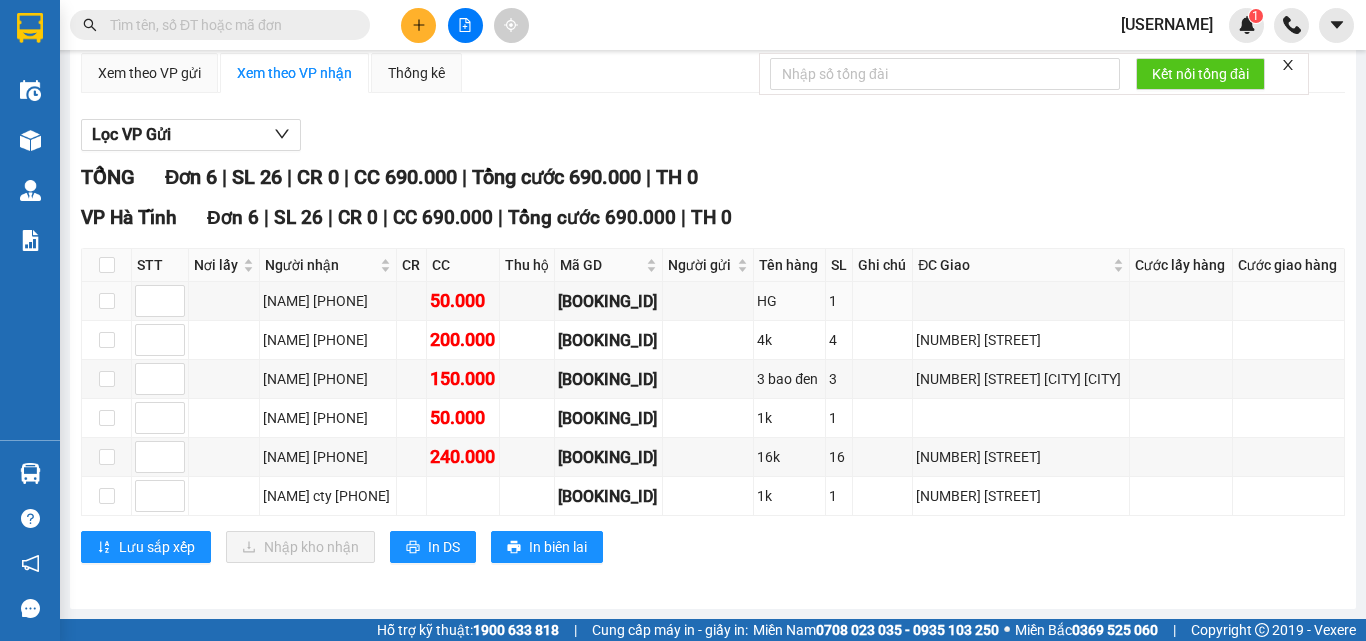 scroll, scrollTop: 0, scrollLeft: 0, axis: both 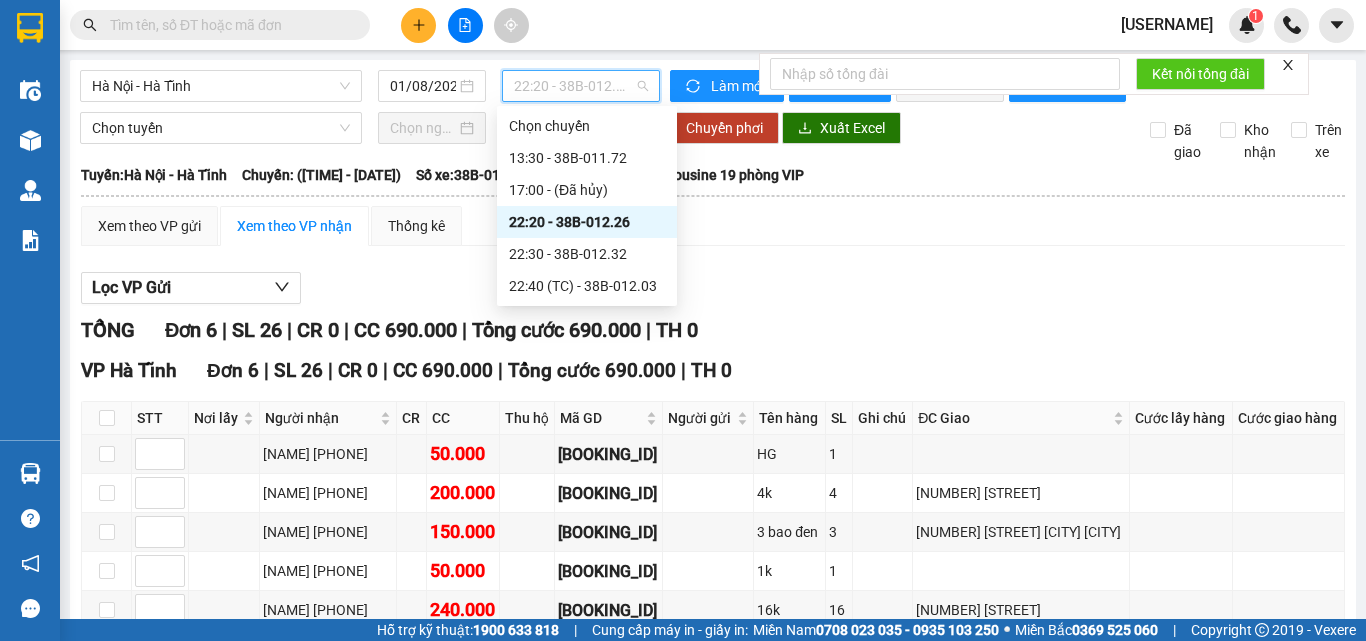click on "[TIME]     - [VEHICLE_ID]" at bounding box center [581, 86] 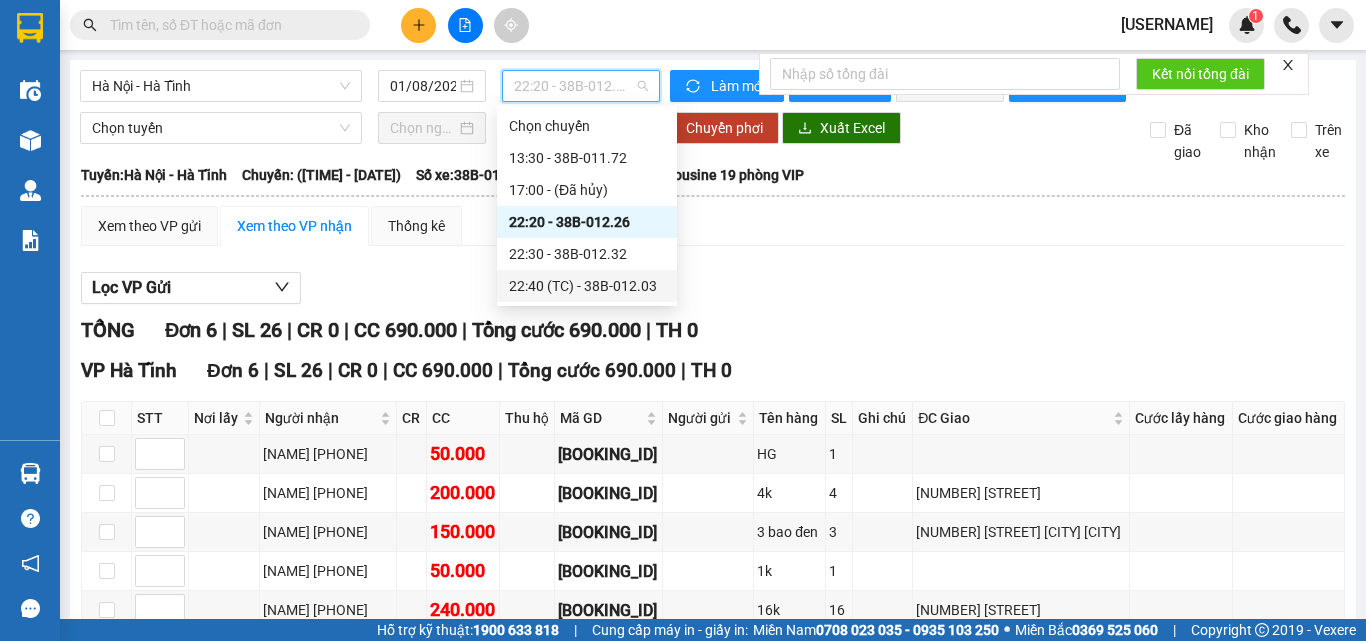 click on "[TIME]   (TC)   - [VEHICLE_ID]" at bounding box center (587, 286) 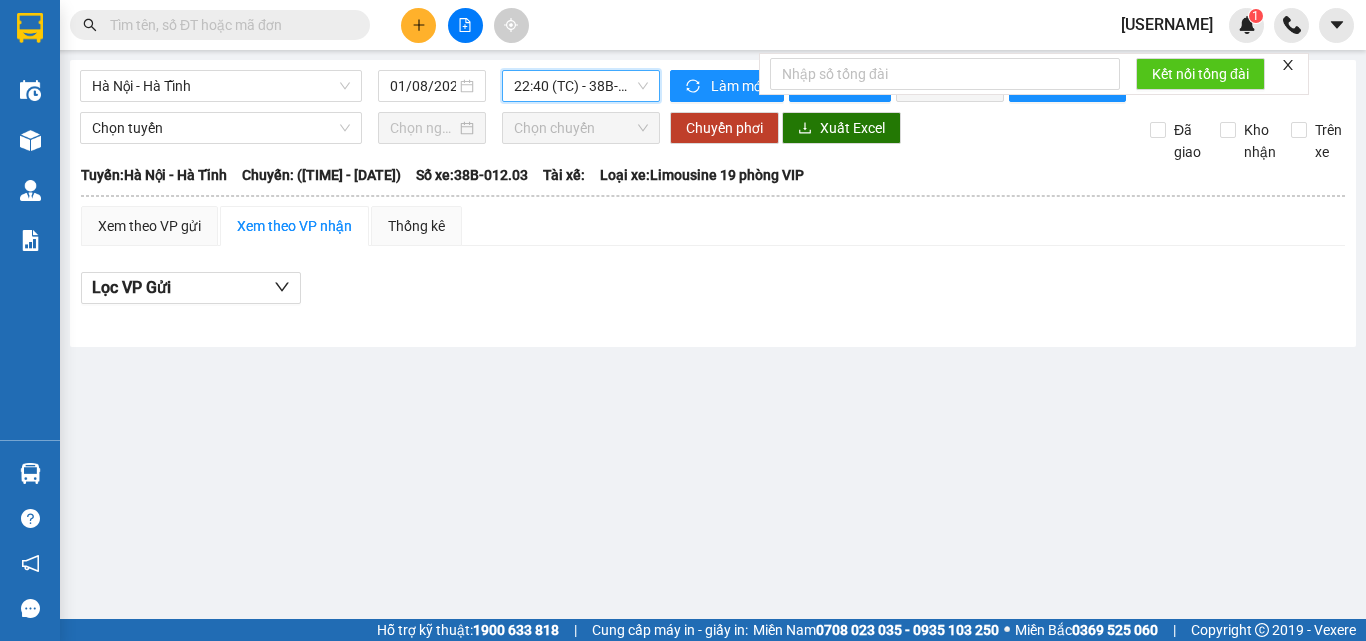 click on "[TIME]   (TC)   - [VEHICLE_ID]" at bounding box center [581, 86] 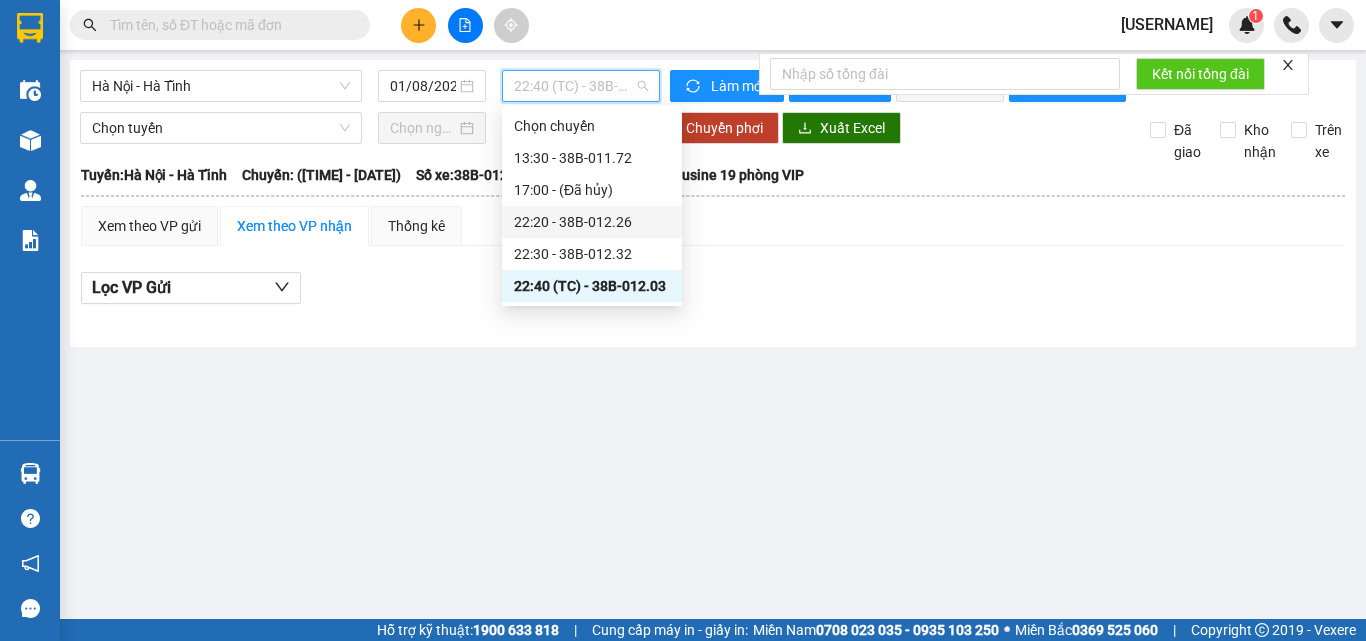 click on "[TIME]     - [VEHICLE_ID]" at bounding box center (592, 222) 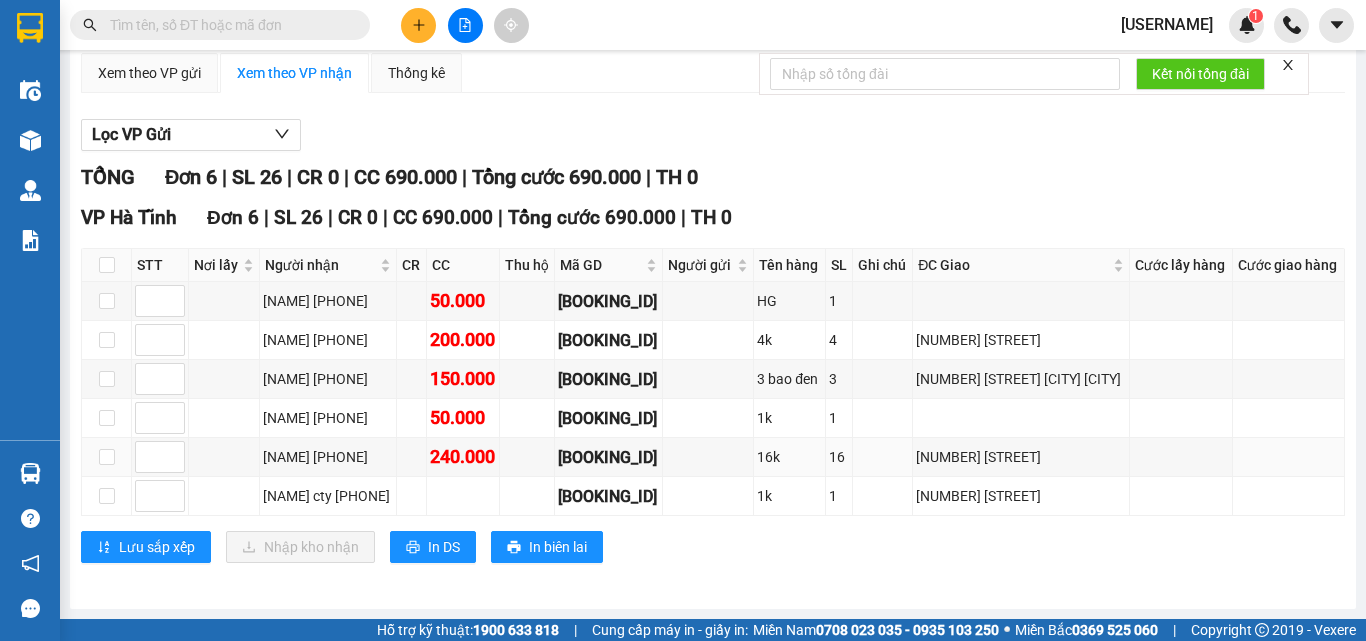 scroll, scrollTop: 0, scrollLeft: 0, axis: both 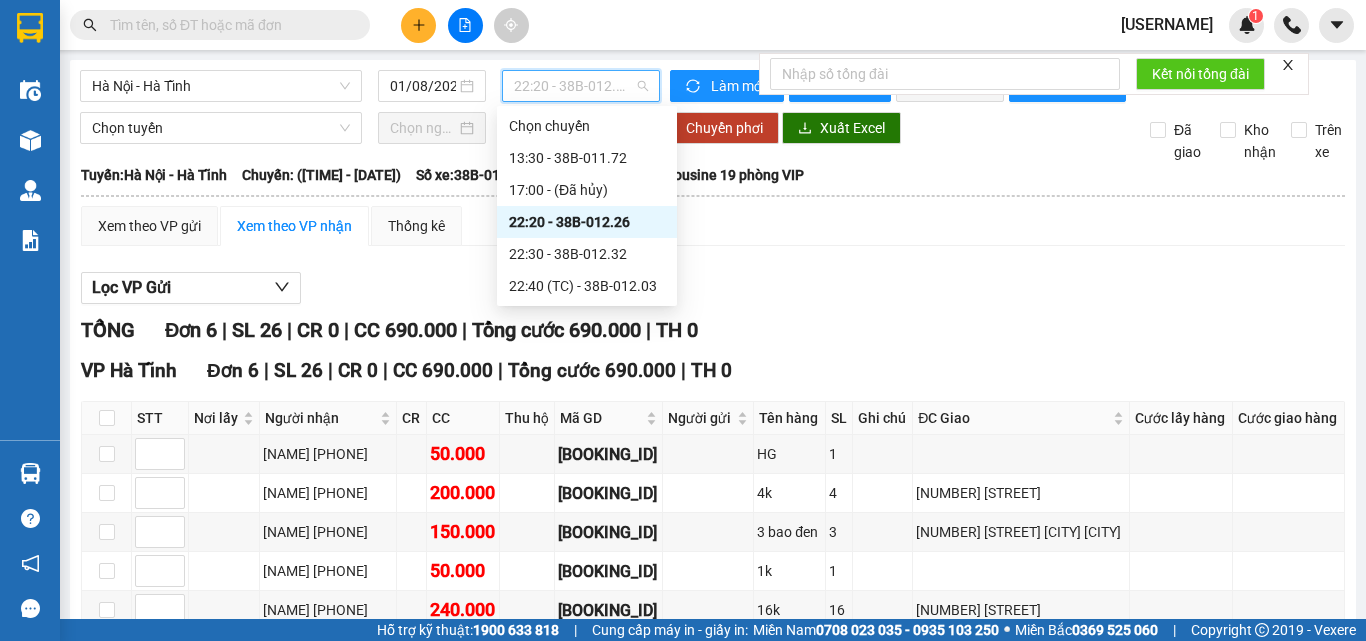 click on "[TIME]     - [VEHICLE_ID]" at bounding box center (581, 86) 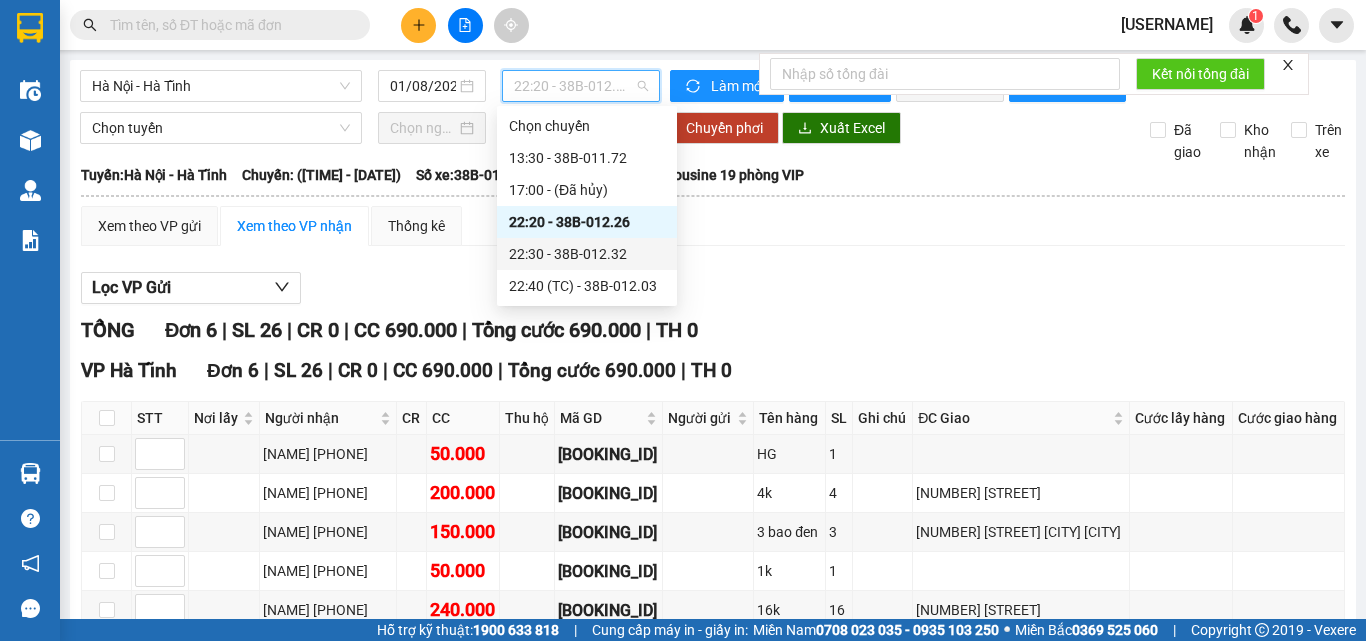 click on "[TIME]     - [VEHICLE_ID]" at bounding box center [587, 254] 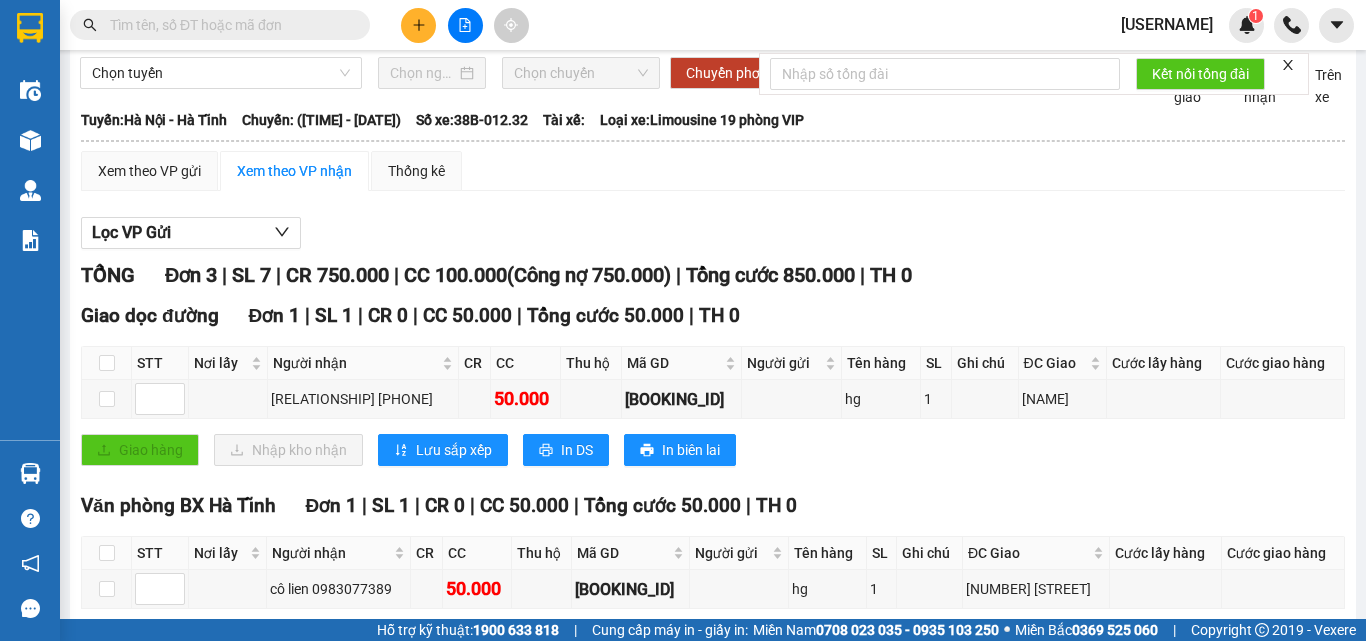 scroll, scrollTop: 0, scrollLeft: 0, axis: both 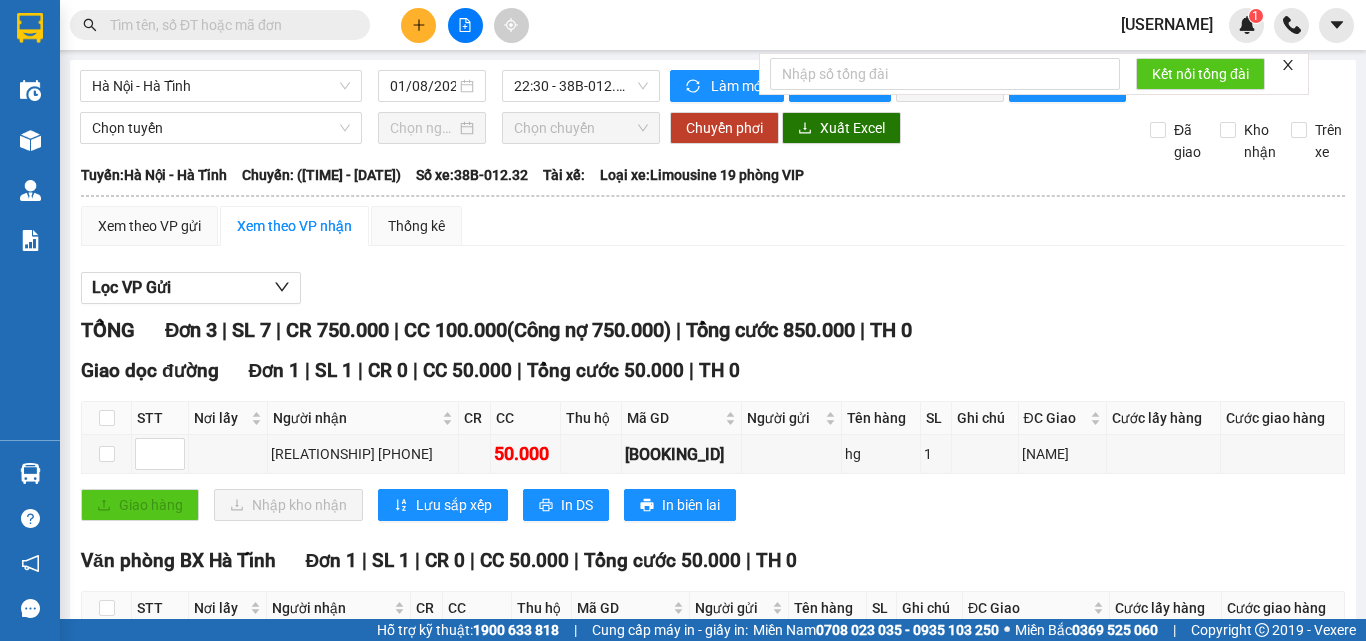 click 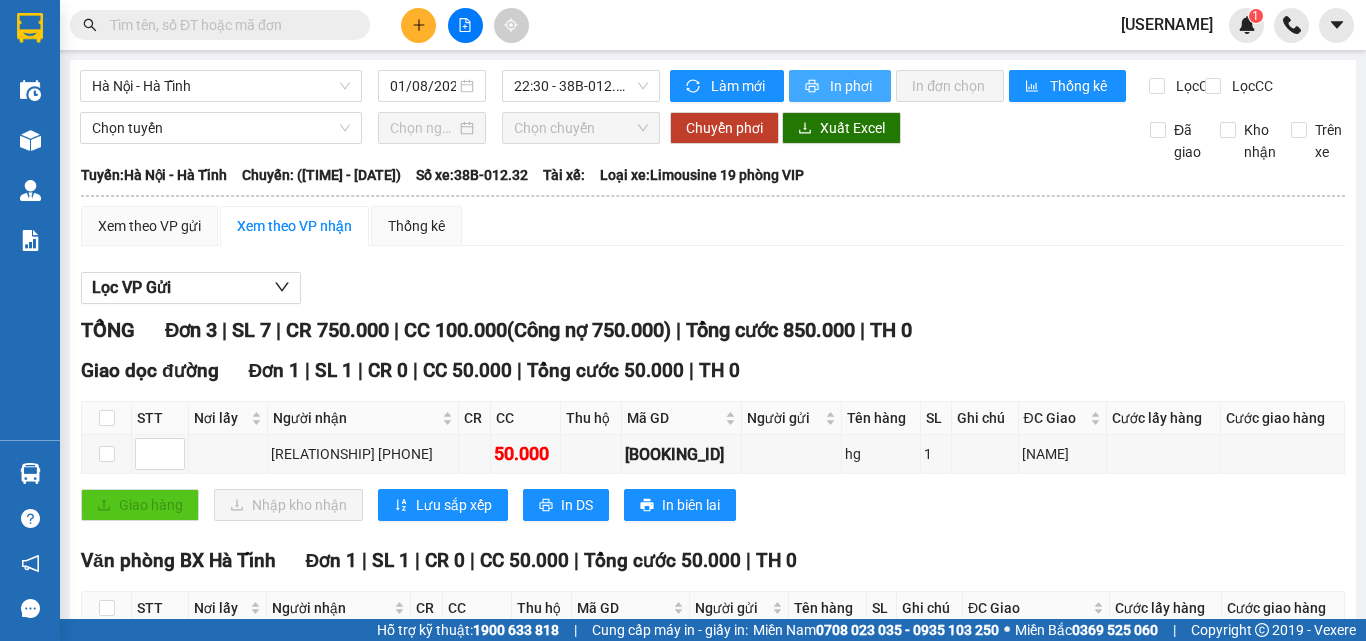 click on "In phơi" at bounding box center (852, 86) 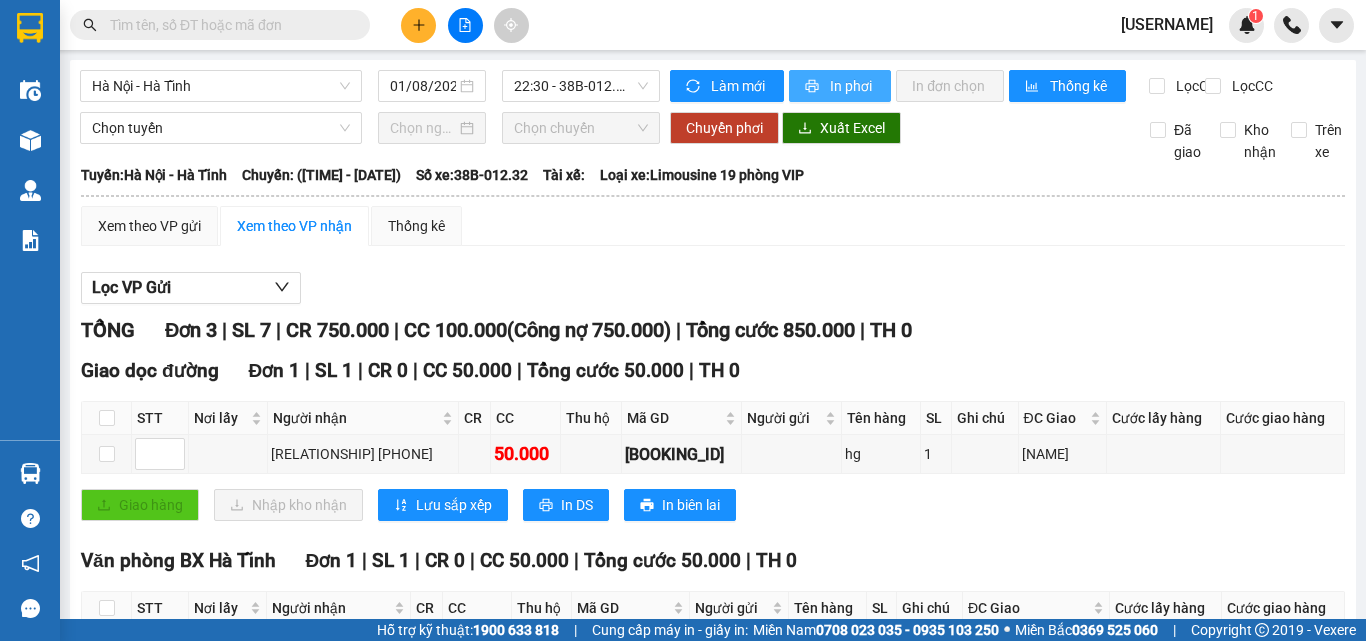 scroll, scrollTop: 0, scrollLeft: 0, axis: both 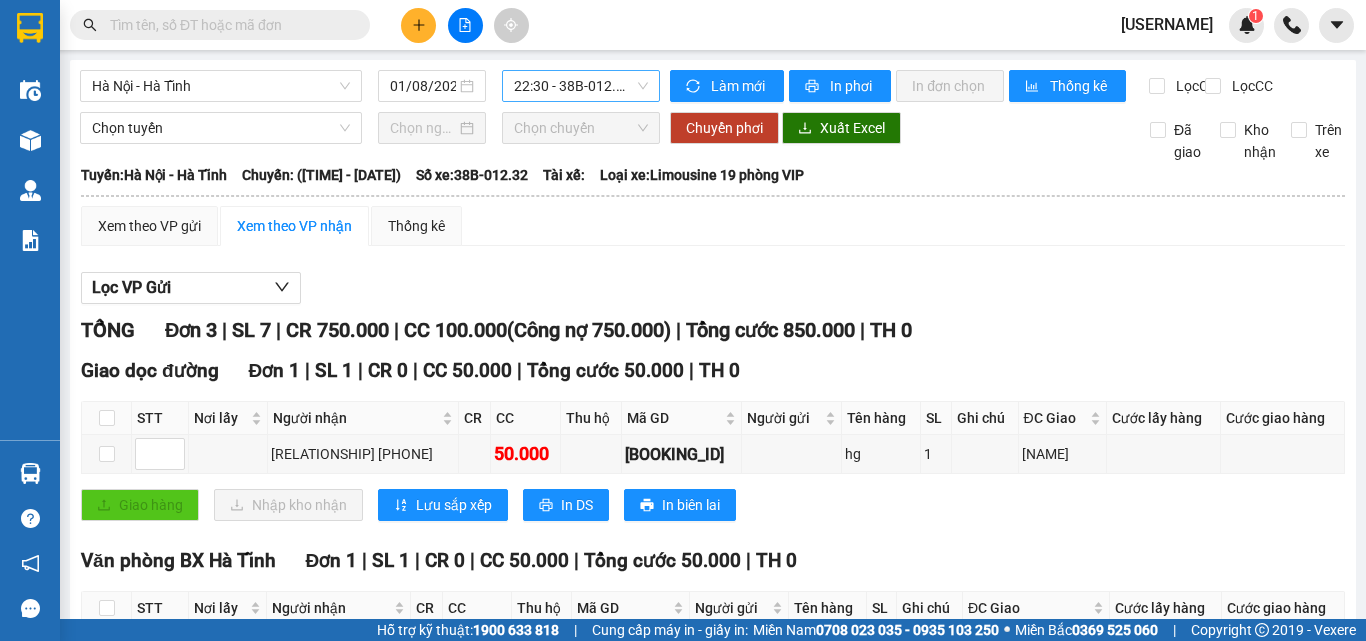 click on "[TIME]     - [VEHICLE_ID]" at bounding box center (581, 86) 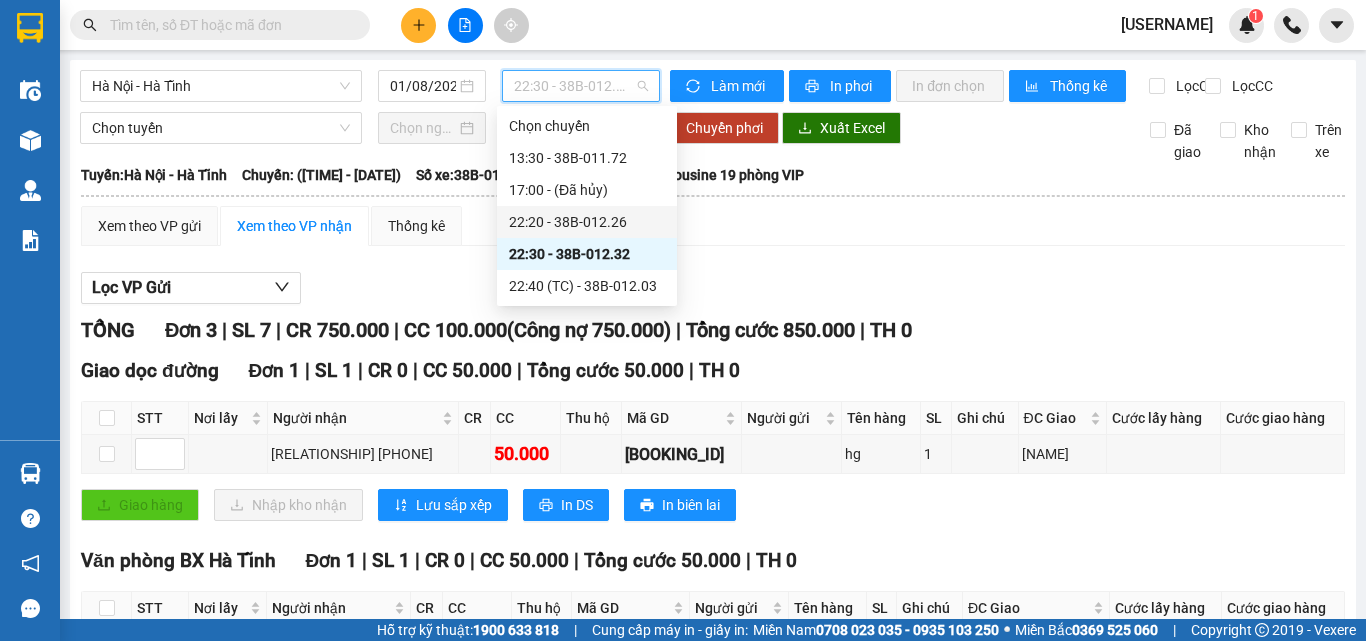 click on "Lọc VP Gửi" at bounding box center [713, 288] 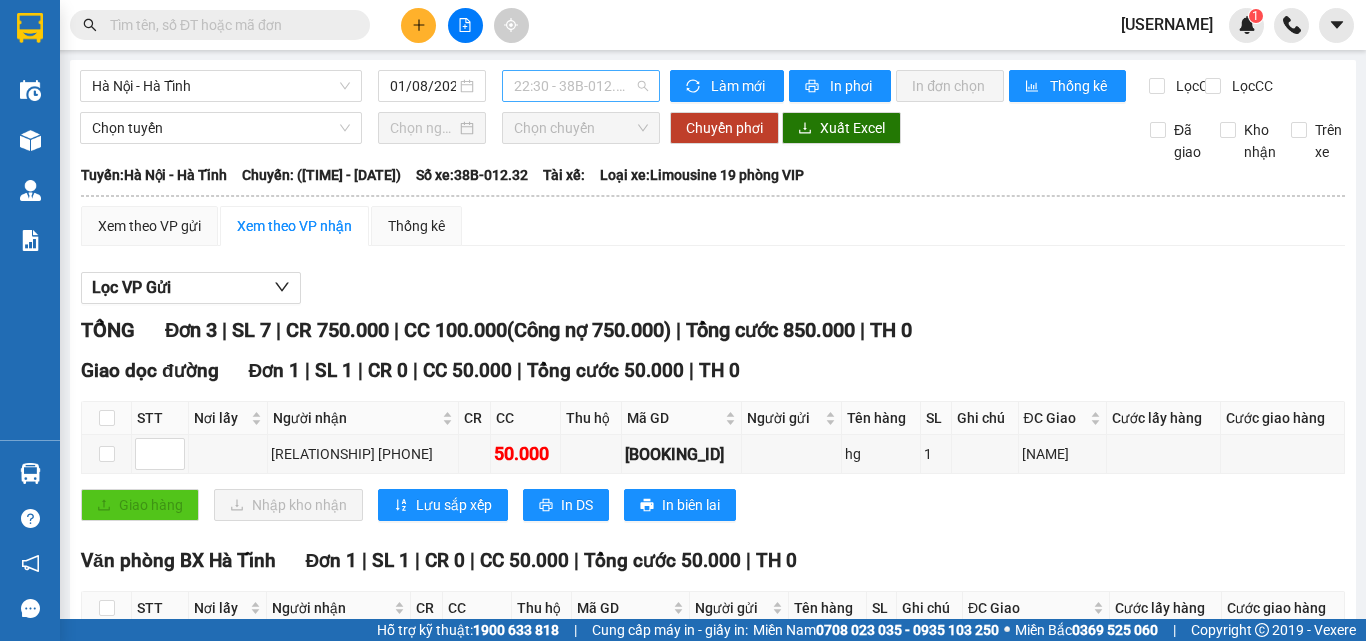 click on "[TIME]     - [VEHICLE_ID]" at bounding box center [581, 86] 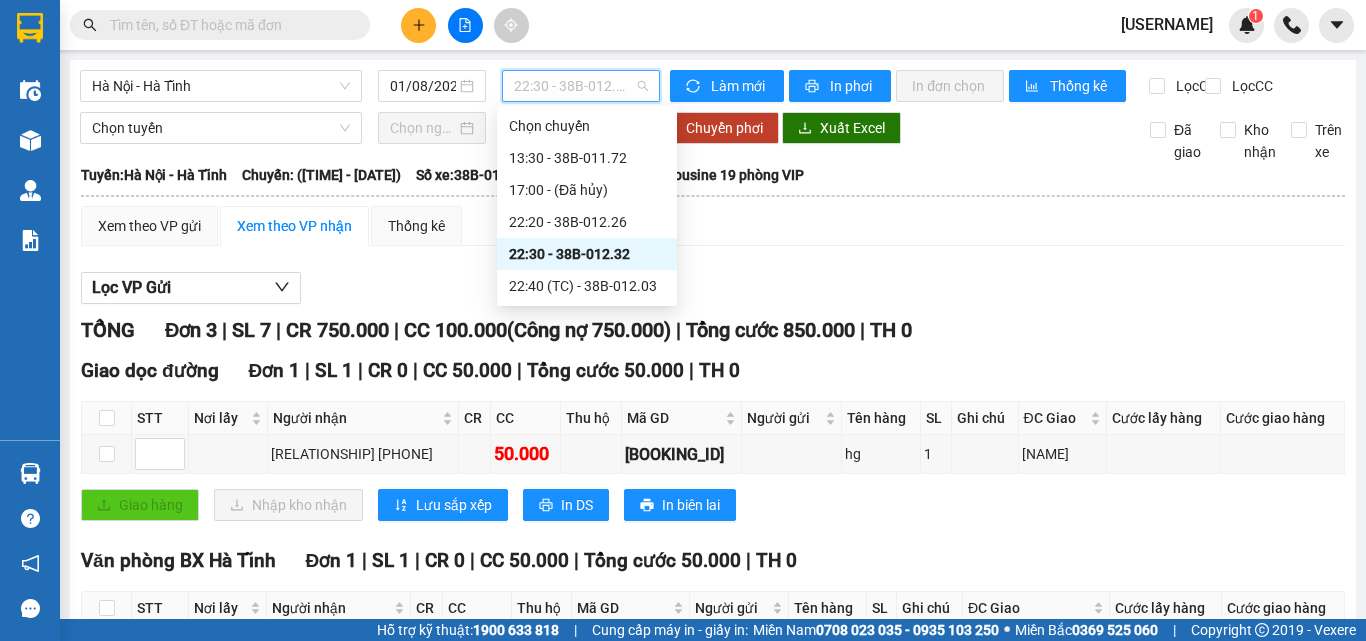 click on "[TIME]     - [VEHICLE_ID]" at bounding box center (587, 254) 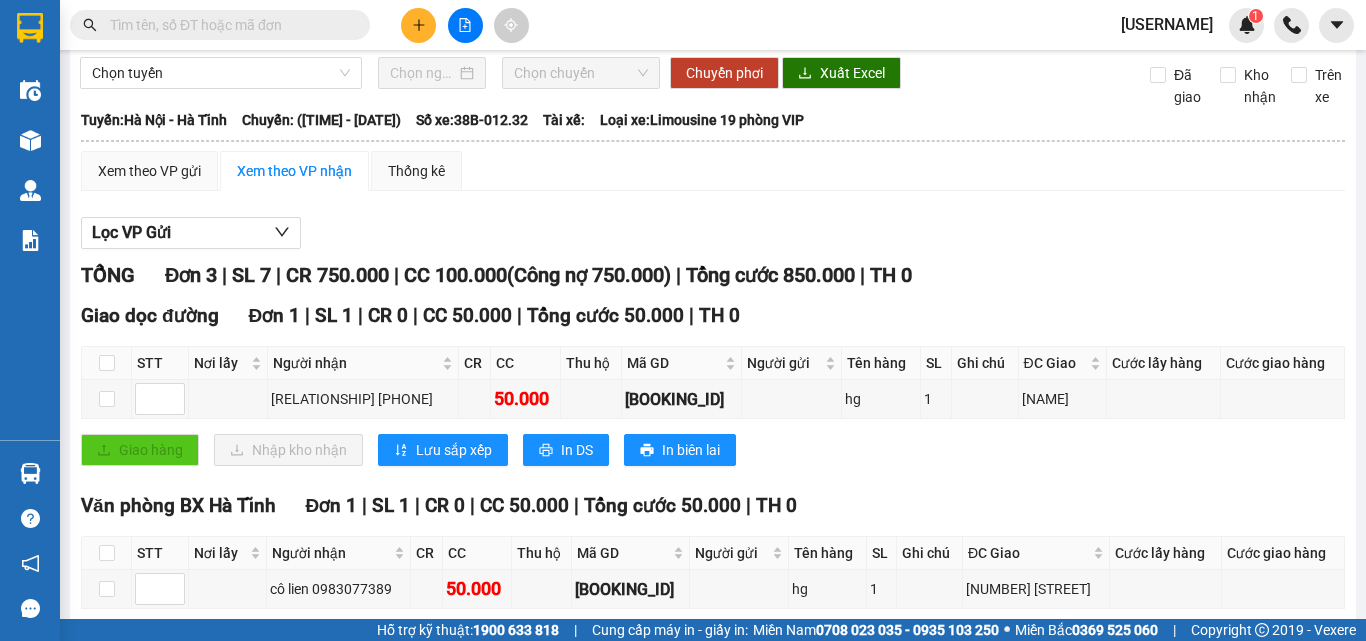 scroll, scrollTop: 0, scrollLeft: 0, axis: both 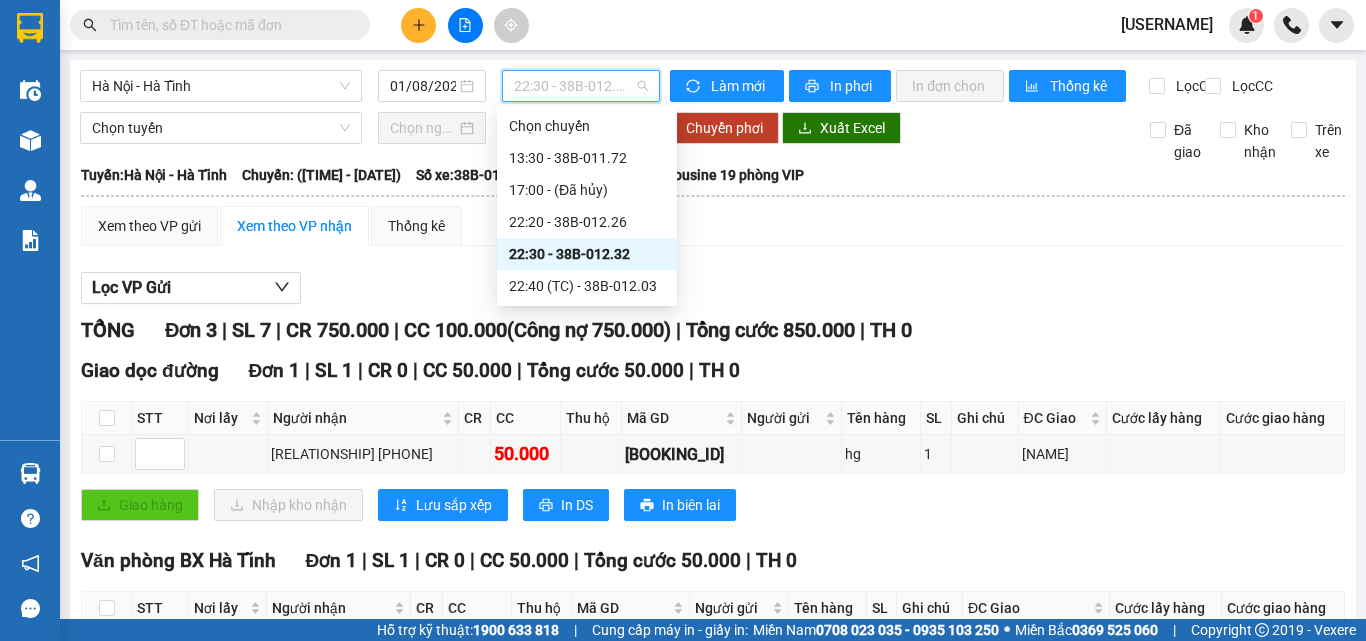 click on "[TIME]     - [VEHICLE_ID]" at bounding box center (581, 86) 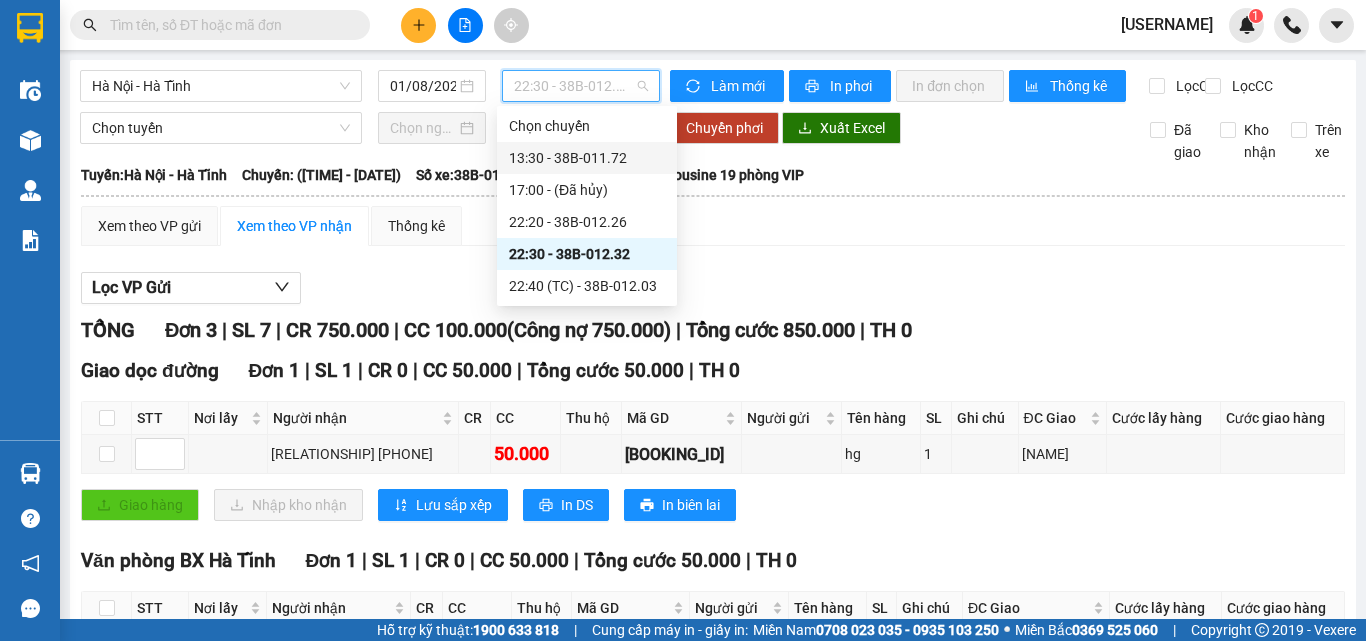 click on "[TIME]     - [VEHICLE_ID]" at bounding box center (587, 158) 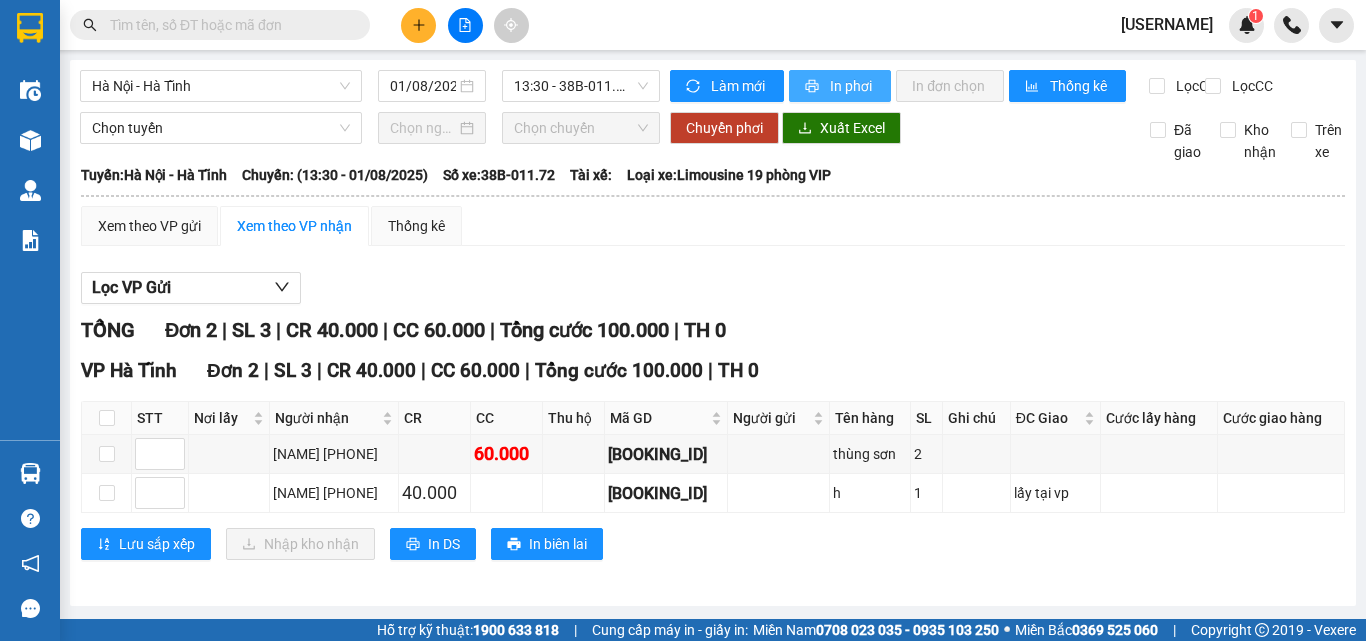click on "In phơi" at bounding box center (840, 86) 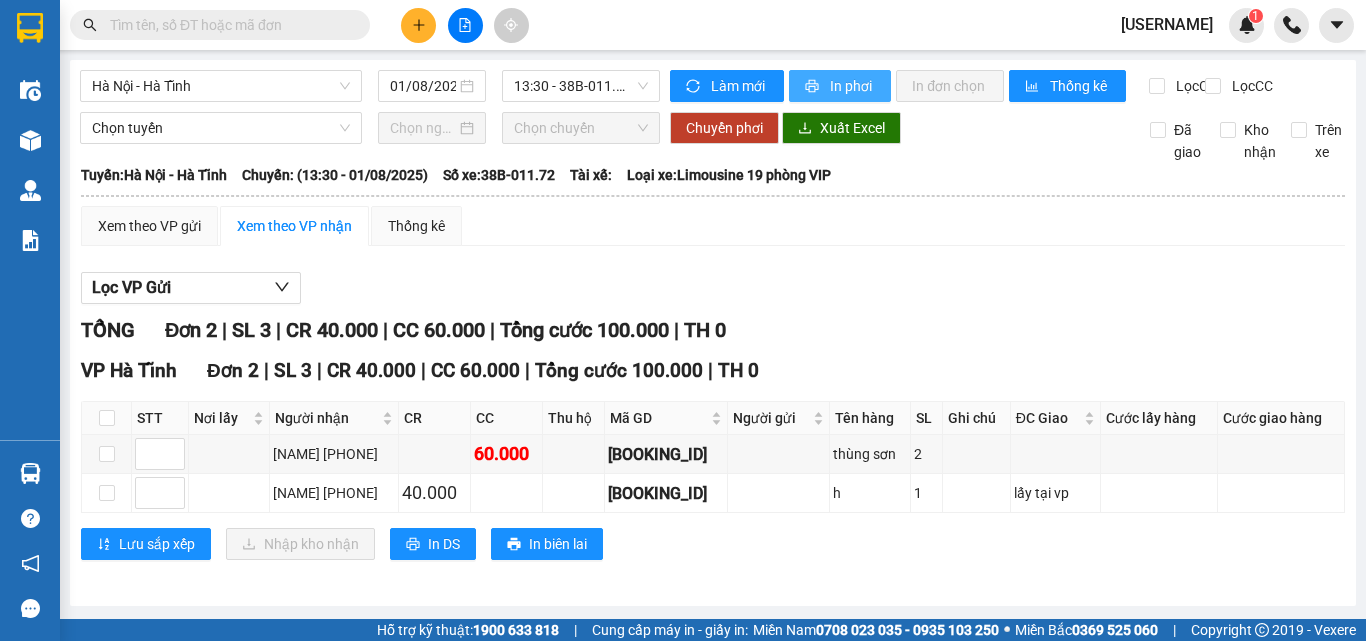 scroll, scrollTop: 0, scrollLeft: 0, axis: both 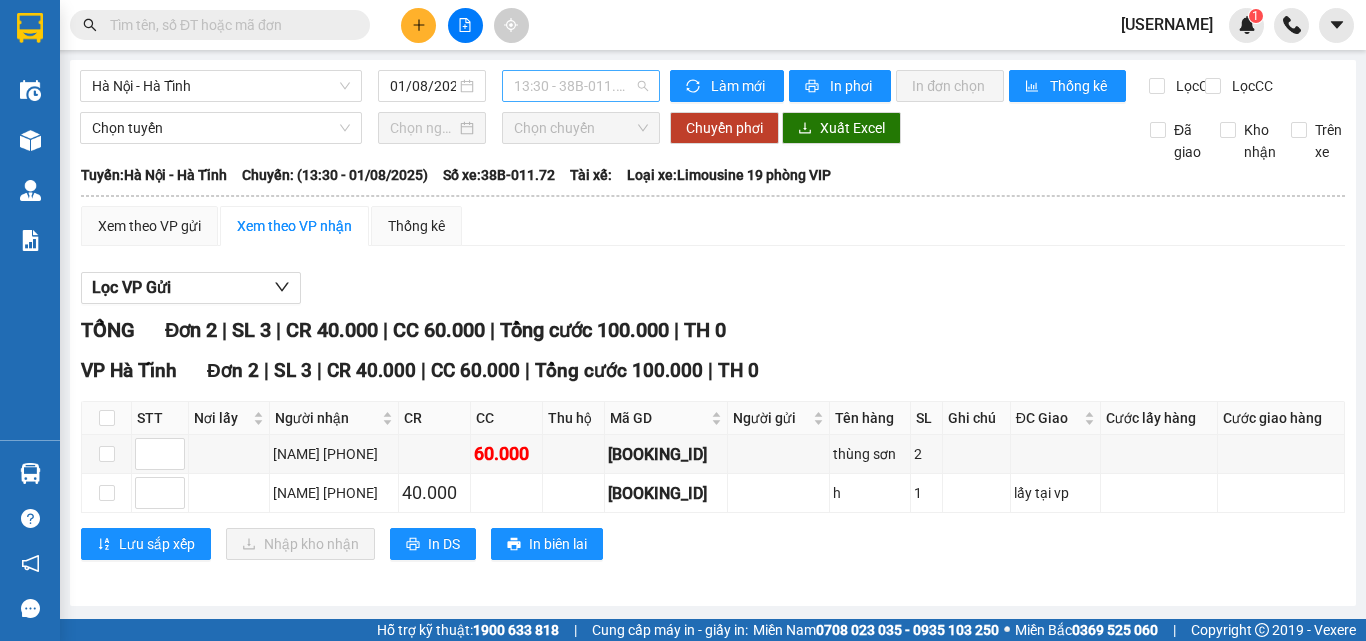 click on "[TIME]     - [VEHICLE_ID]" at bounding box center [581, 86] 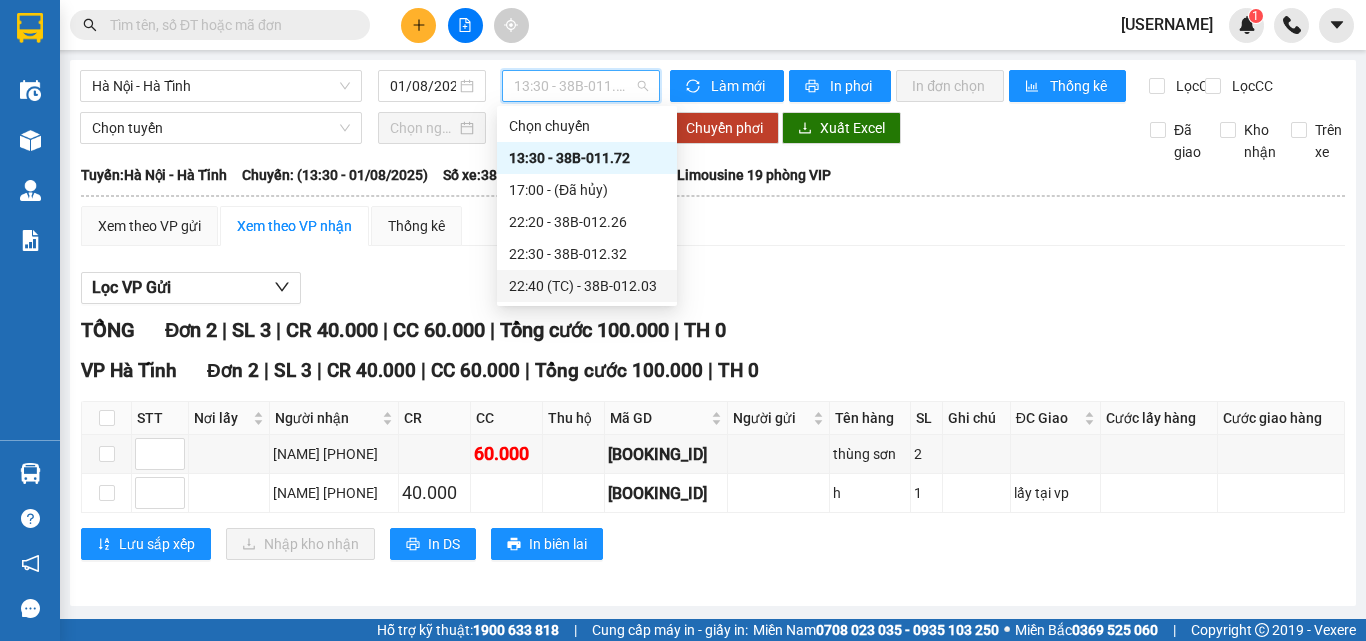 click on "[TIME]   (TC)   - [VEHICLE_ID]" at bounding box center [587, 286] 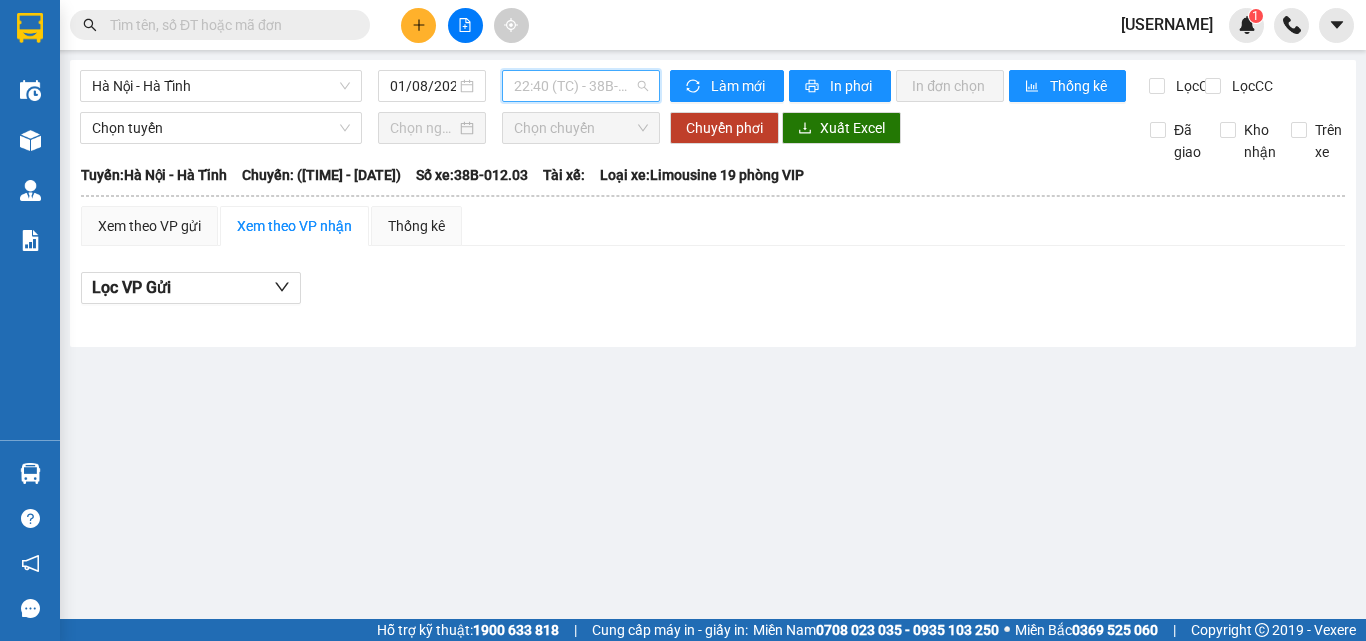 click on "[TIME]   (TC)   - [VEHICLE_ID]" at bounding box center (581, 86) 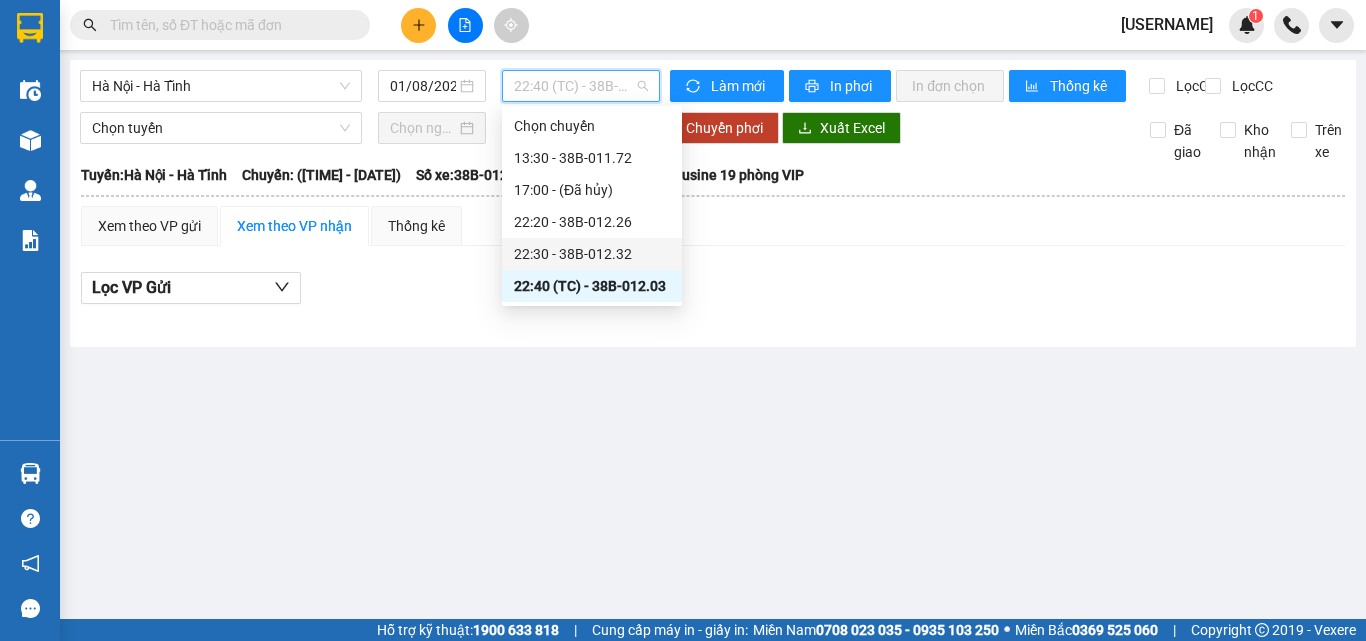click on "[TIME]     - [VEHICLE_ID]" at bounding box center [592, 254] 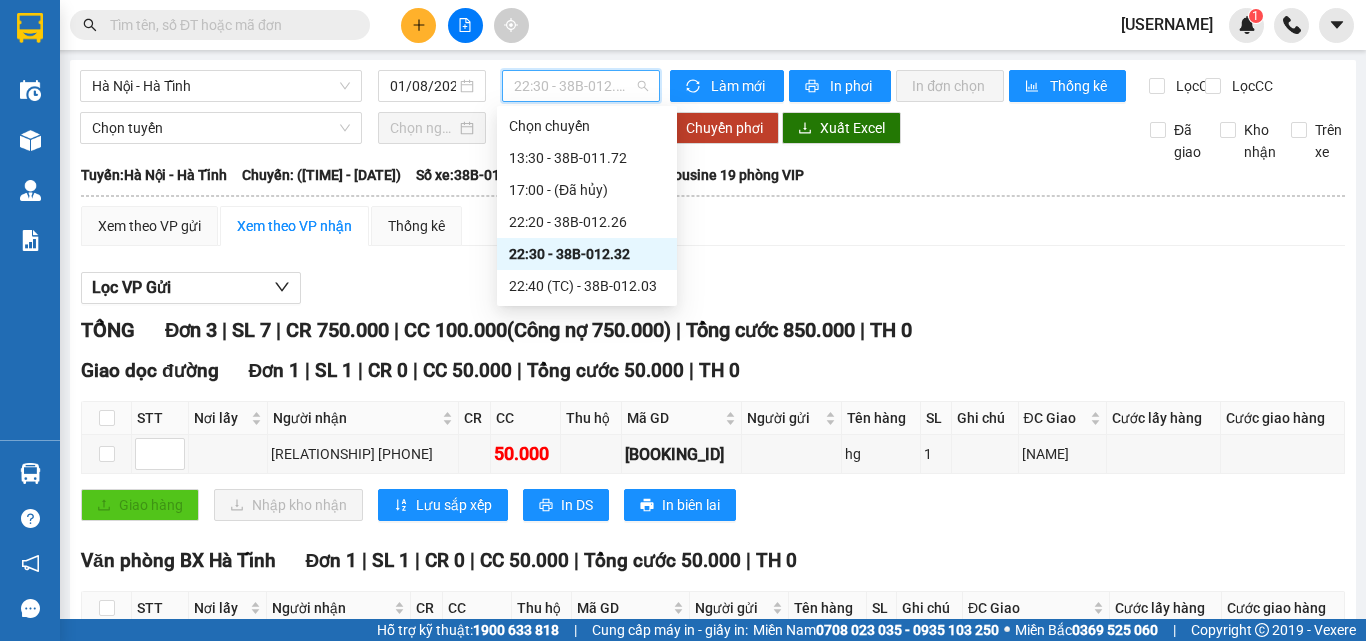 click on "[TIME]     - [VEHICLE_ID]" at bounding box center [581, 86] 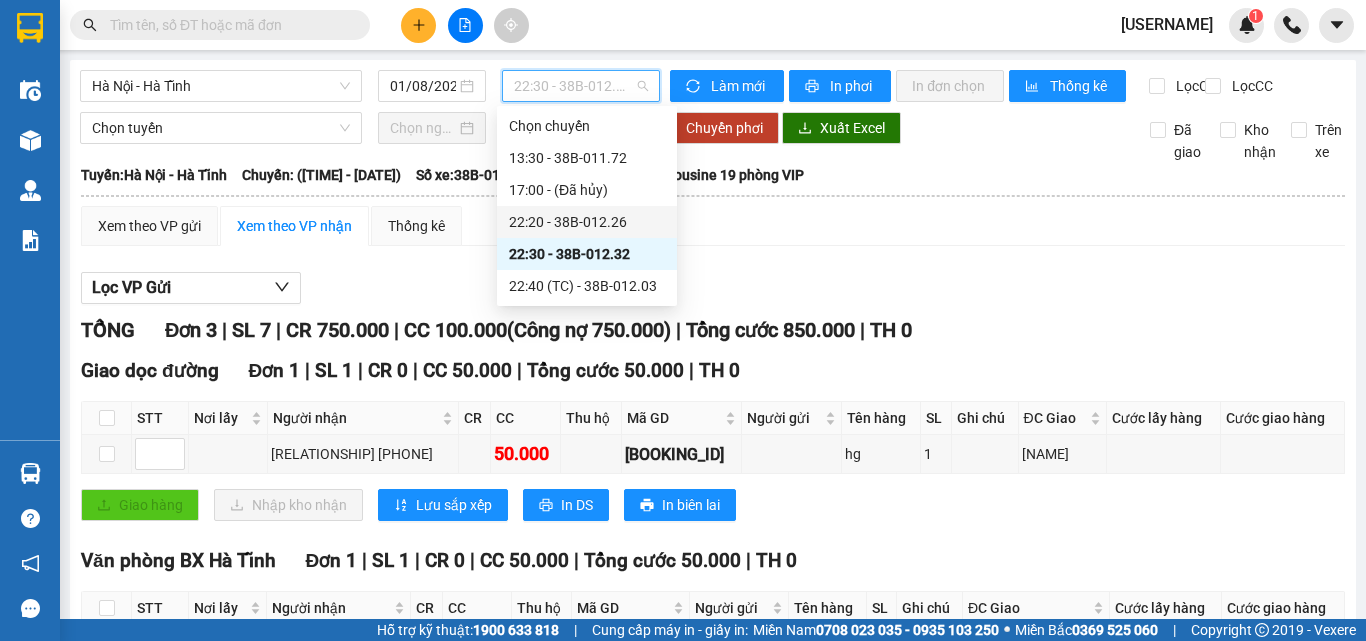 click on "[TIME]     - [VEHICLE_ID]" at bounding box center (587, 222) 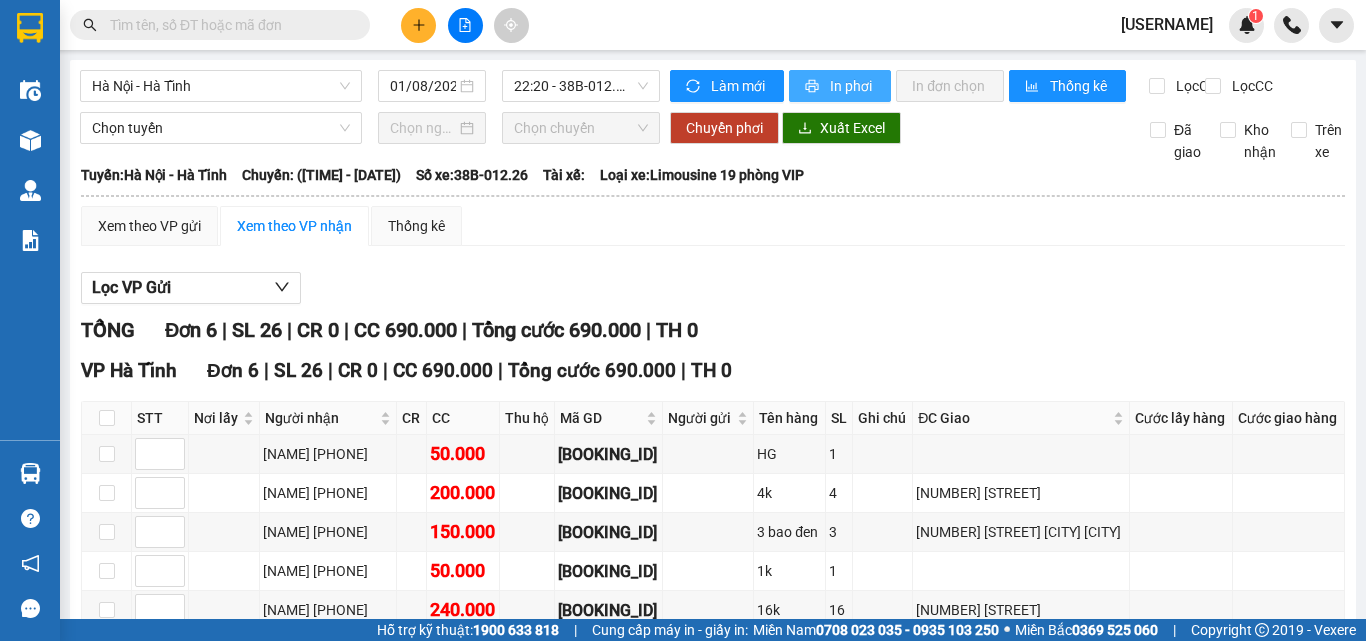click on "In phơi" at bounding box center [852, 86] 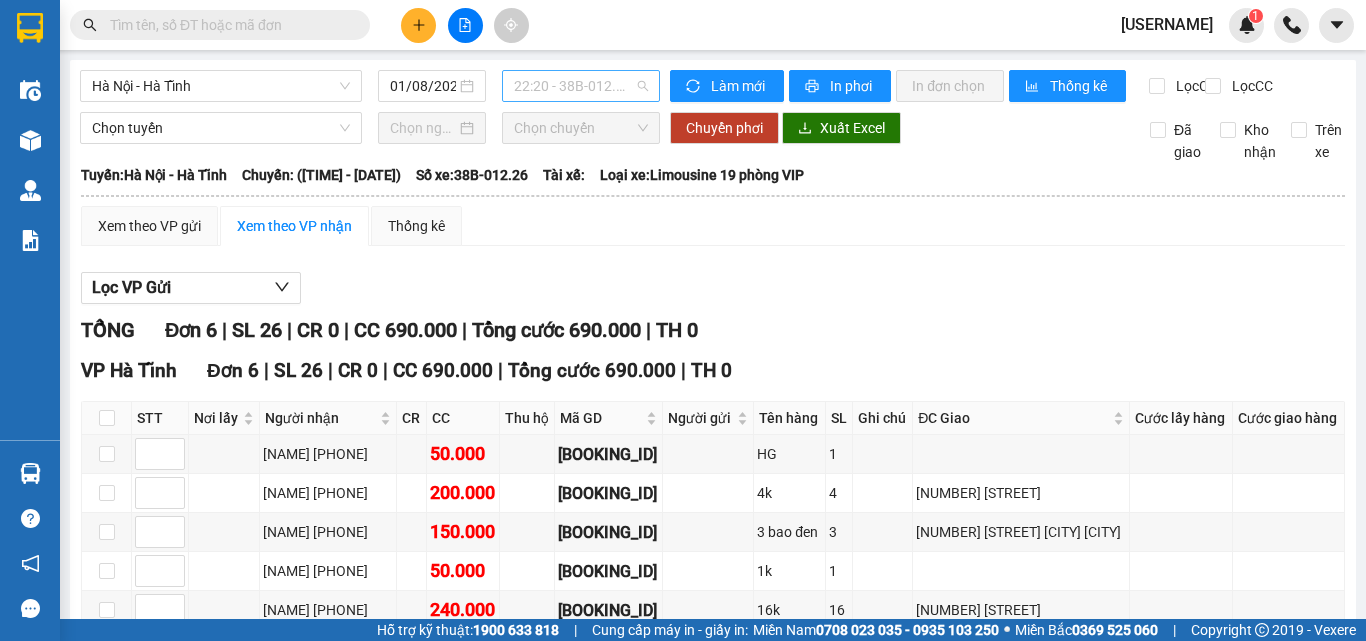 click on "[TIME]     - [VEHICLE_ID]" at bounding box center (581, 86) 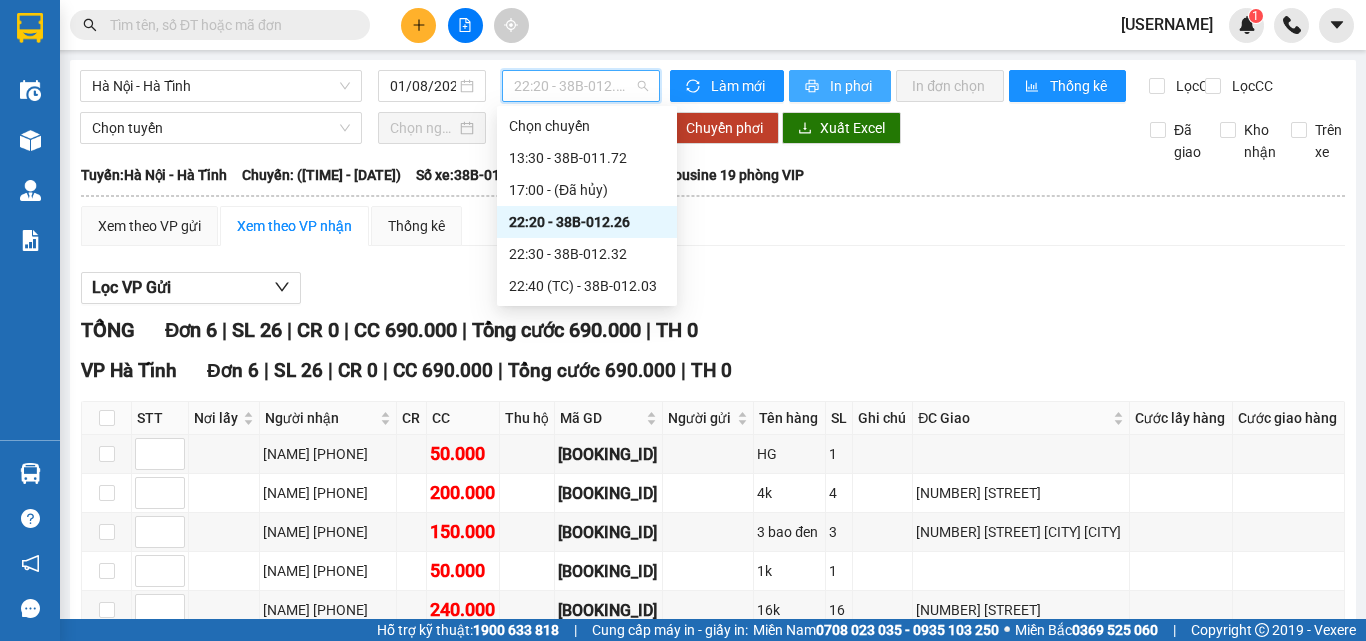 click on "In phơi" at bounding box center [840, 86] 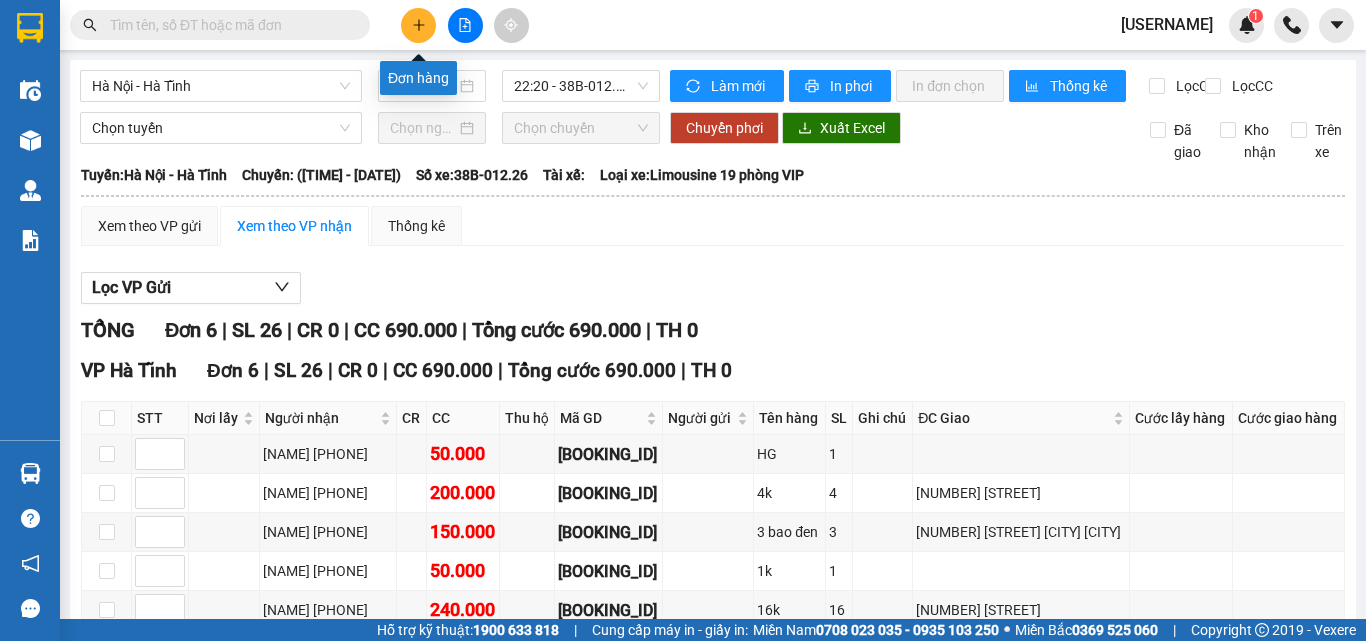 click 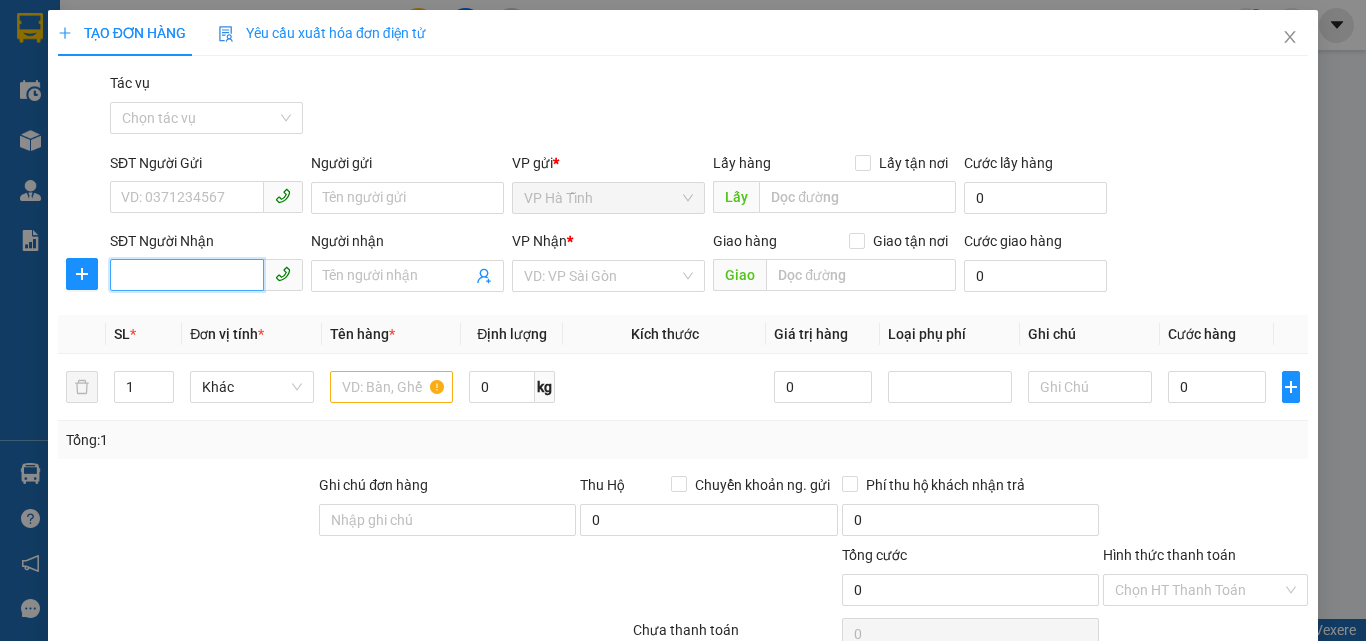 click on "SĐT Người Nhận" at bounding box center (187, 275) 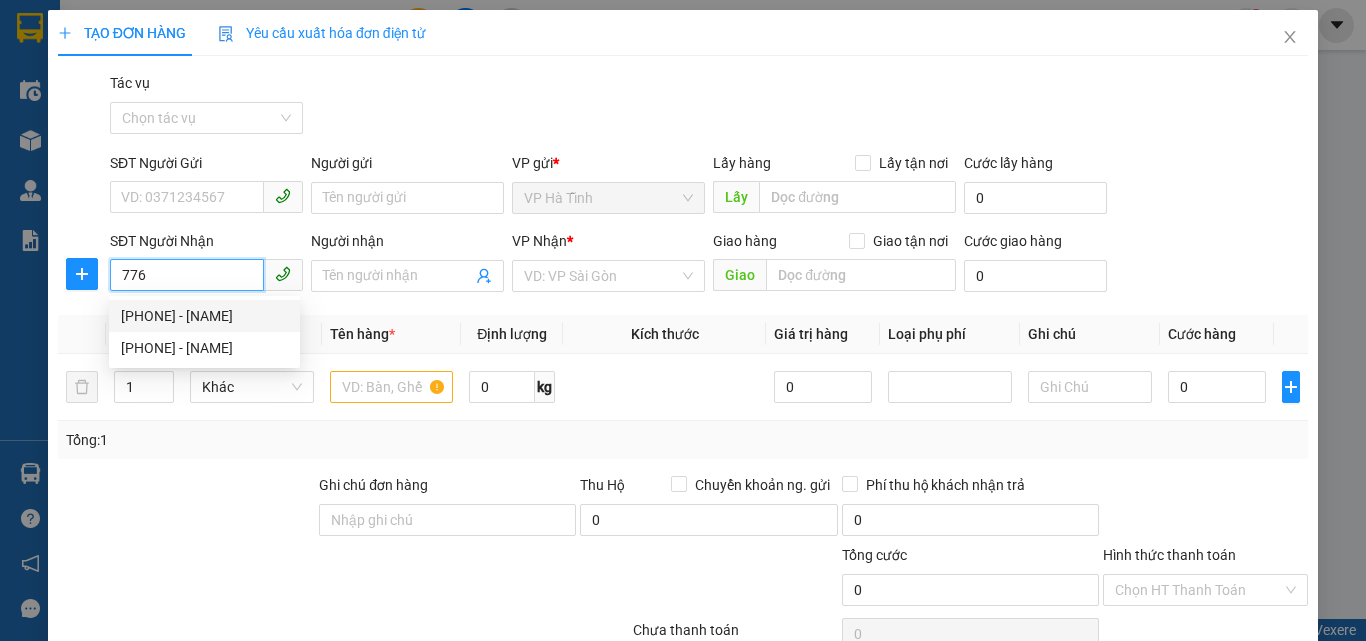 click on "[PHONE] - [NAME]" at bounding box center [204, 316] 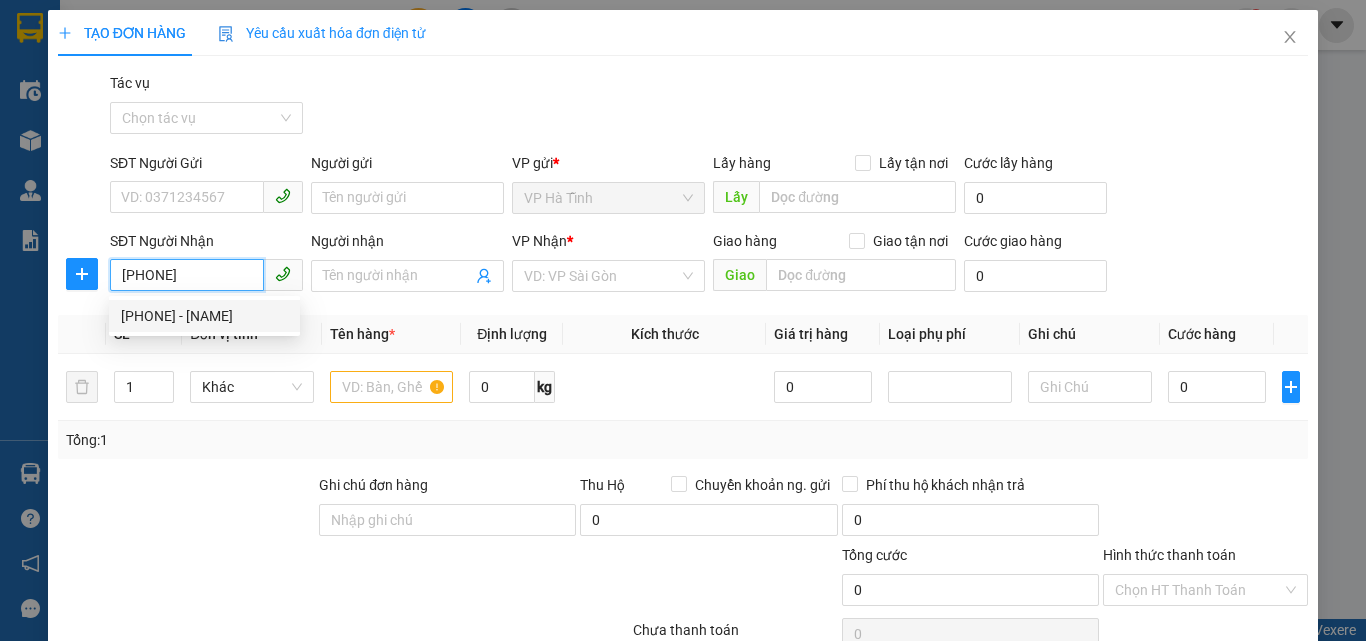 type on "a son" 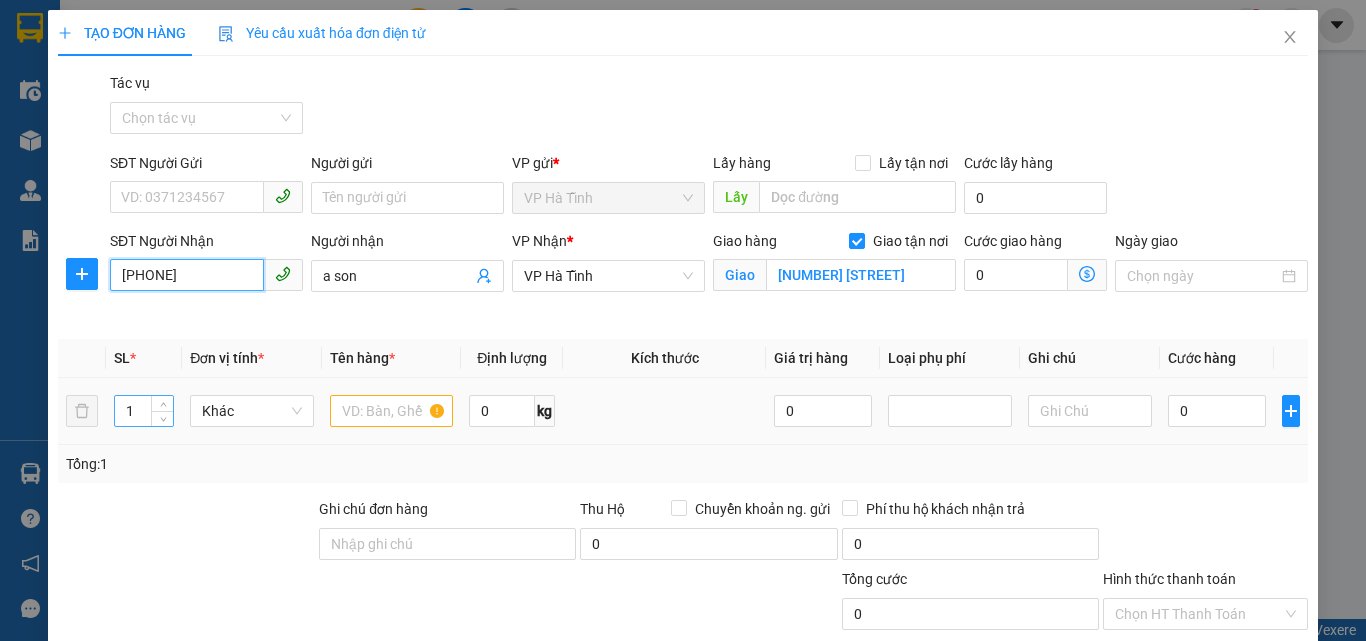 type on "[PHONE]" 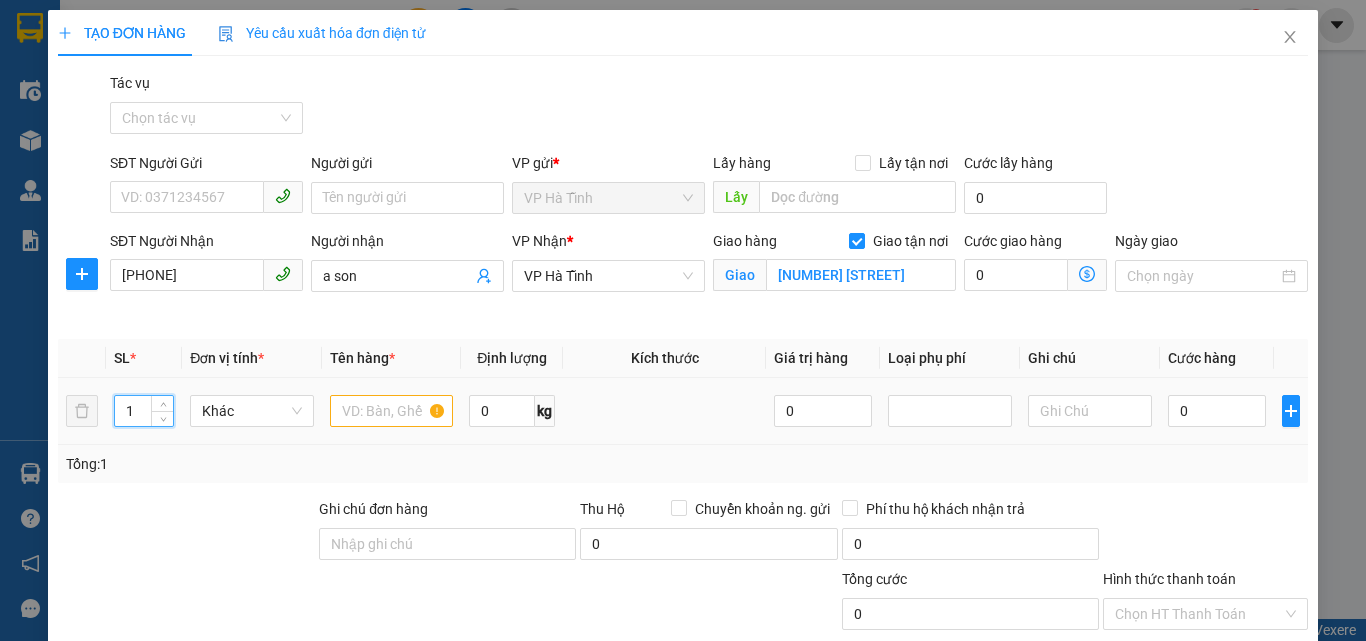 click on "1" at bounding box center (144, 411) 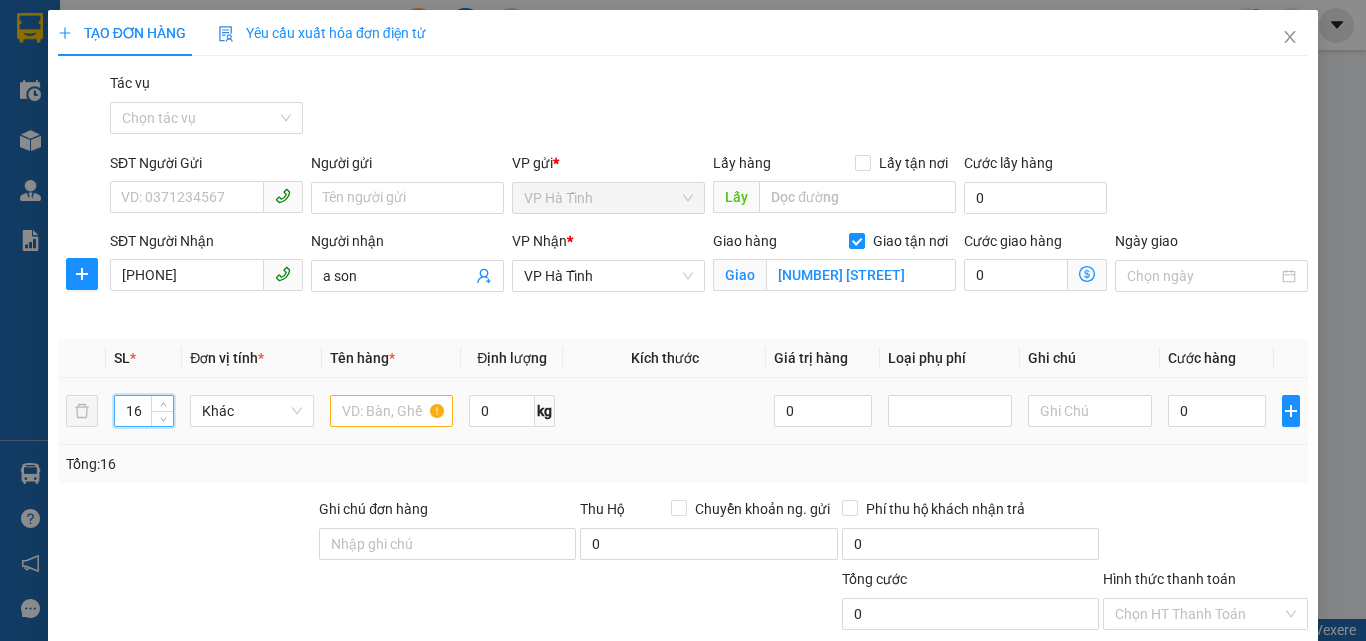 type on "16" 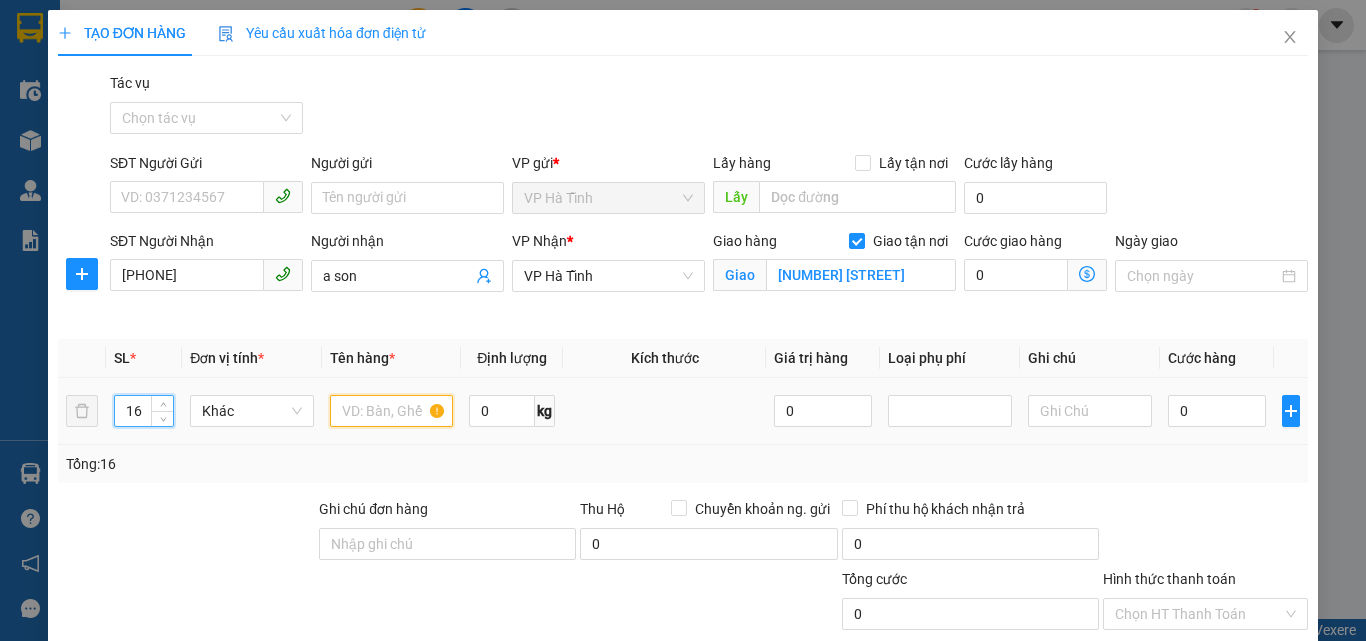 click at bounding box center [392, 411] 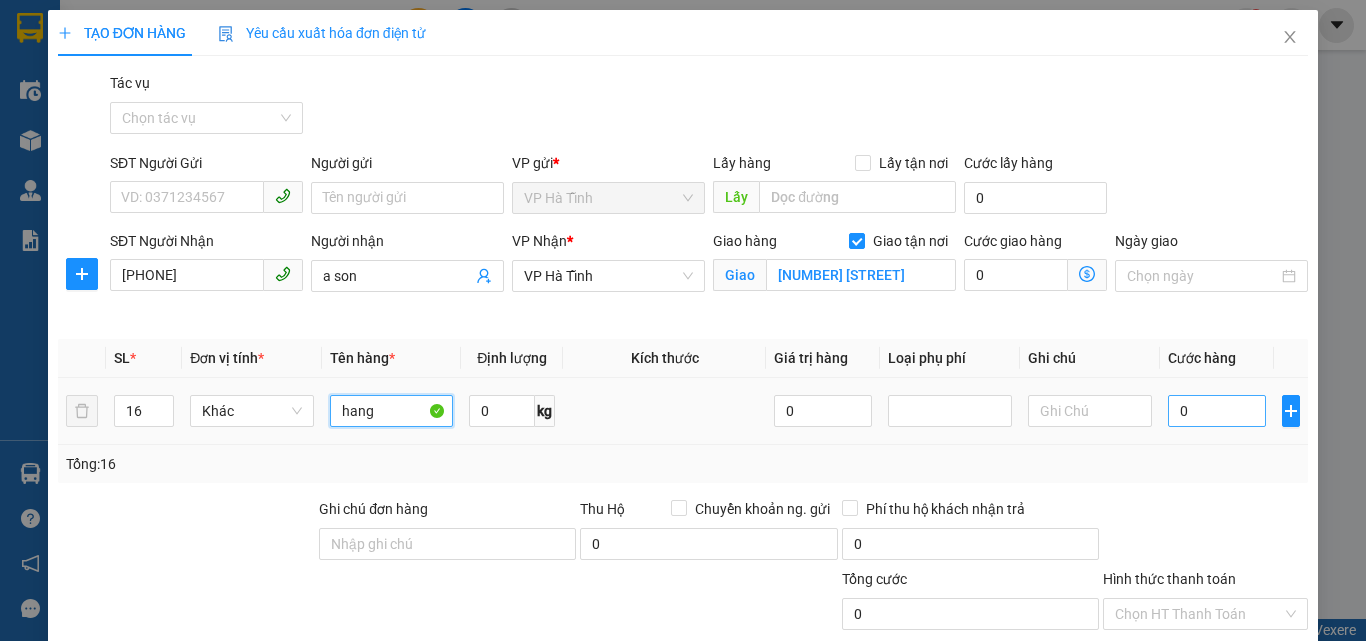type on "hang" 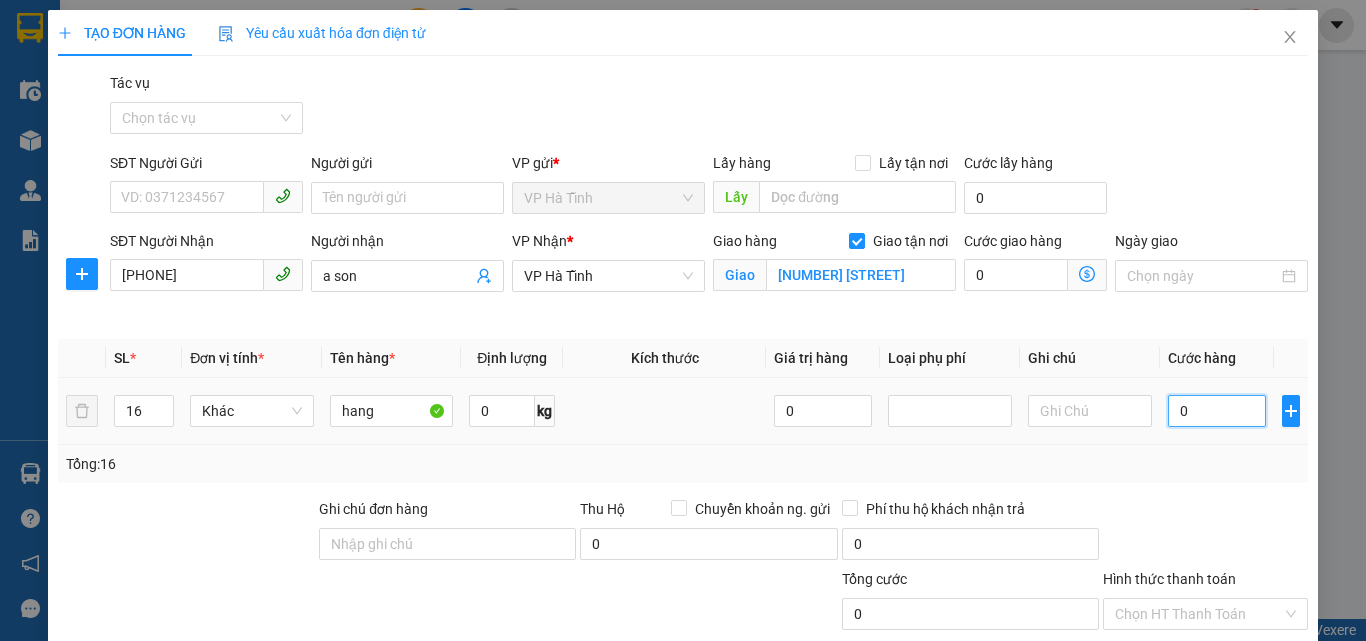 click on "0" at bounding box center (1217, 411) 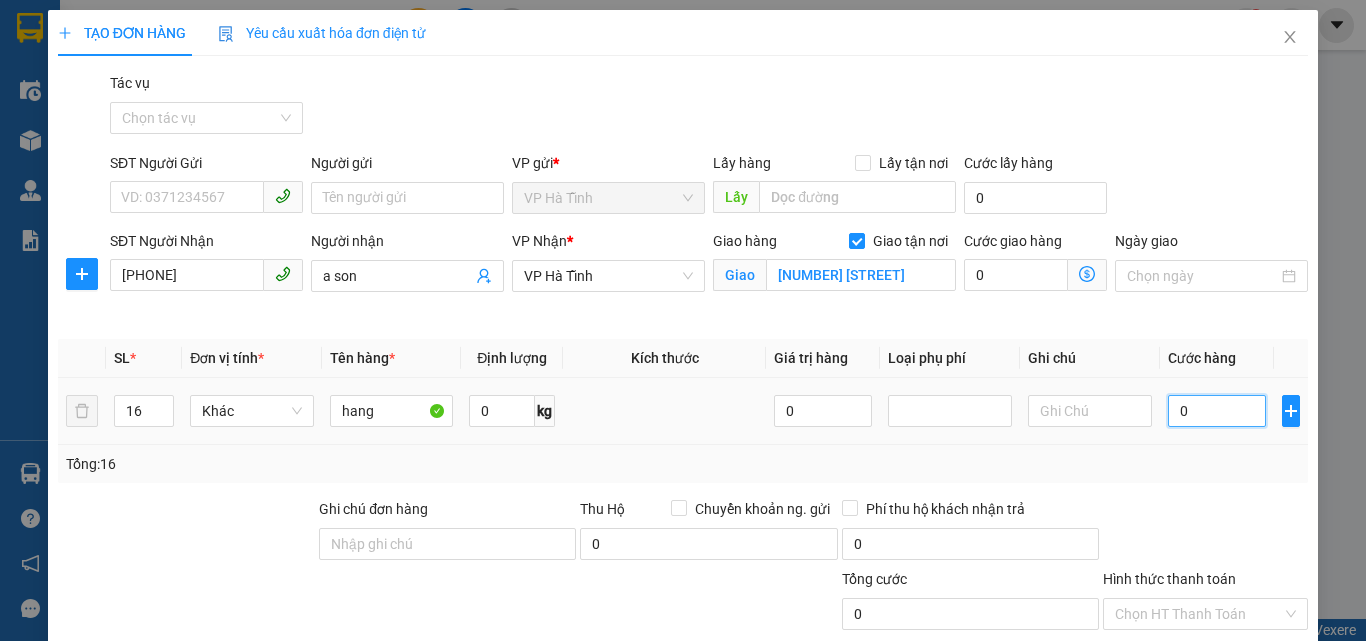 type on "2" 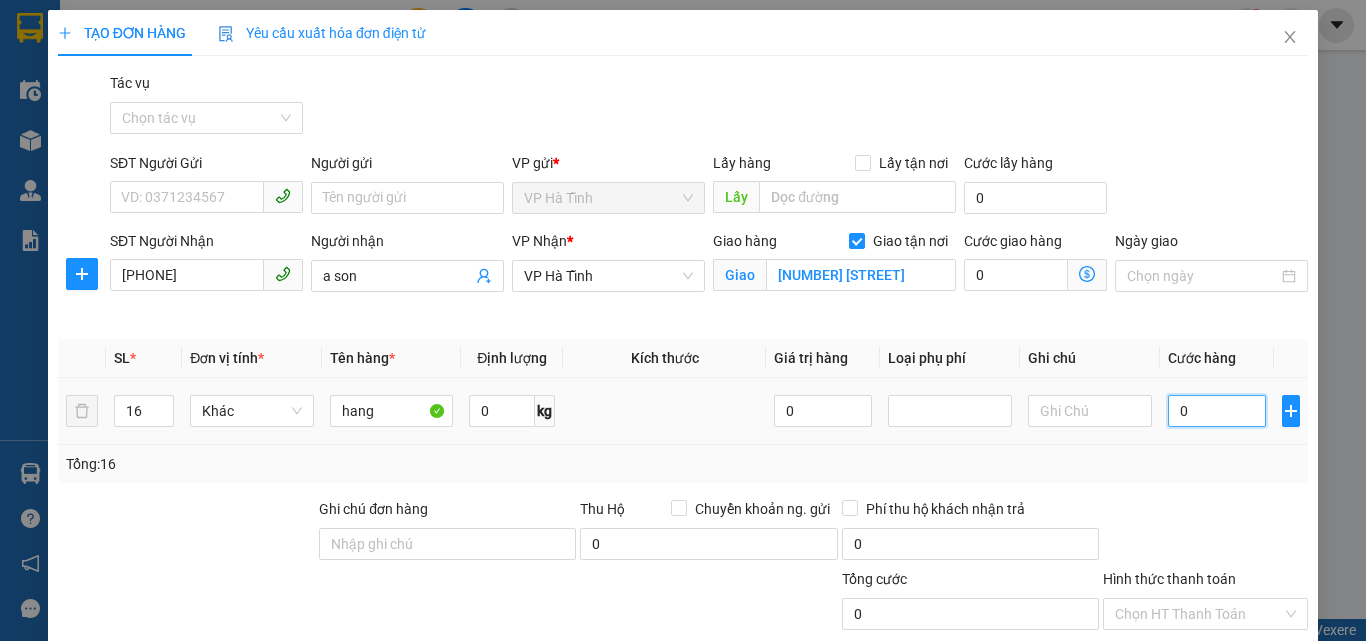 type on "2" 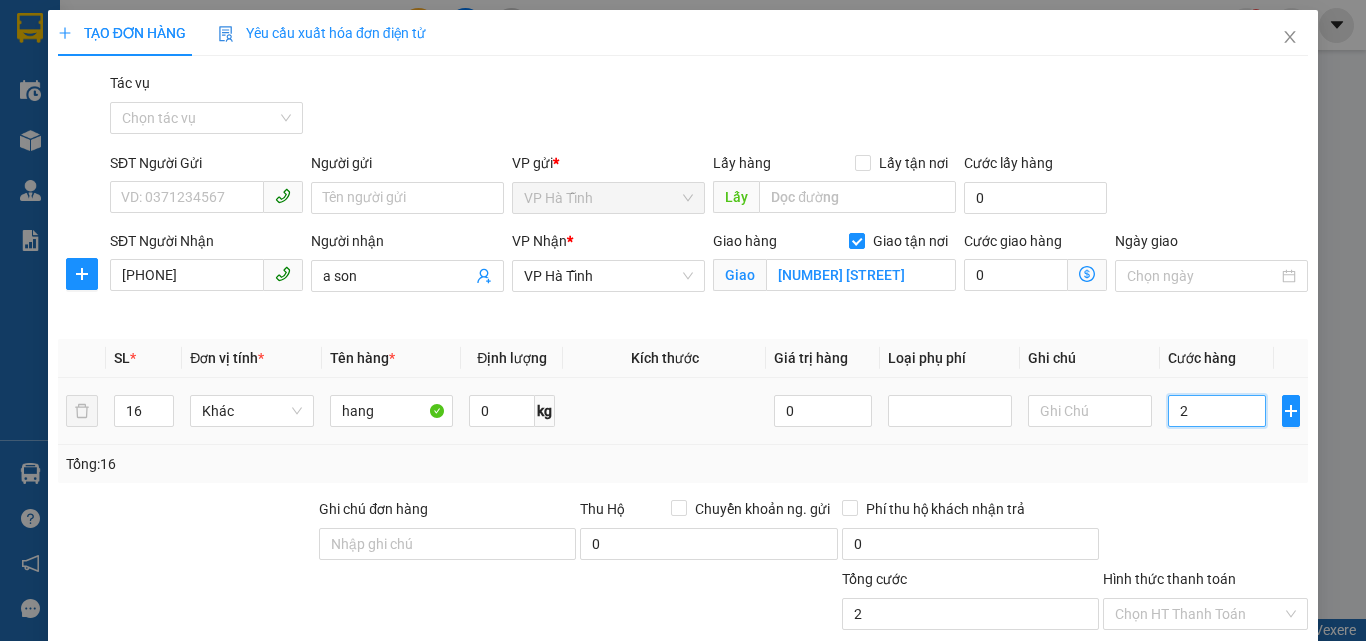 type on "24" 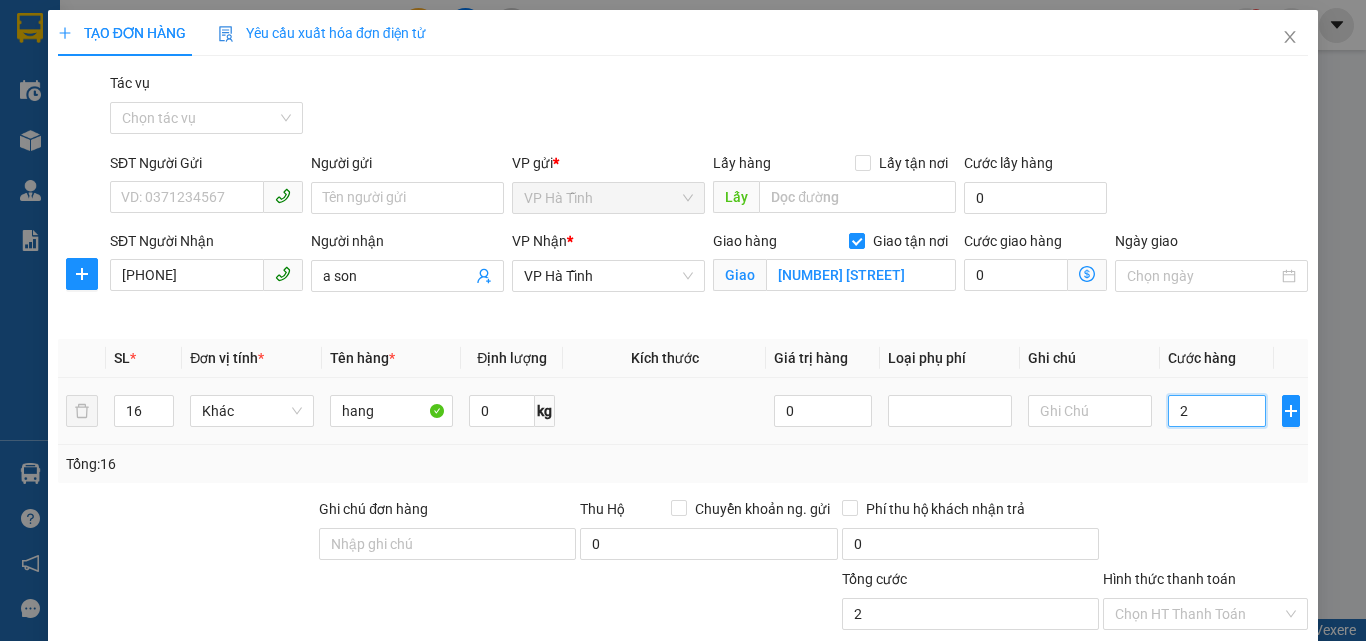 type on "24" 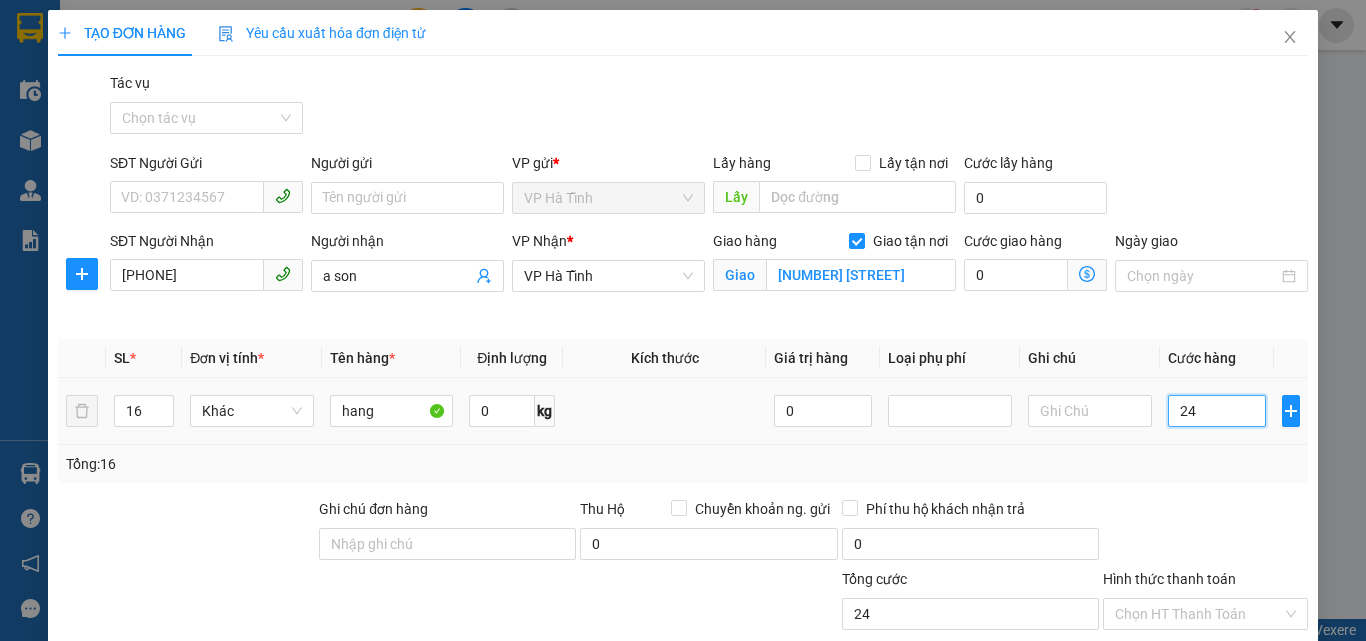 type on "240" 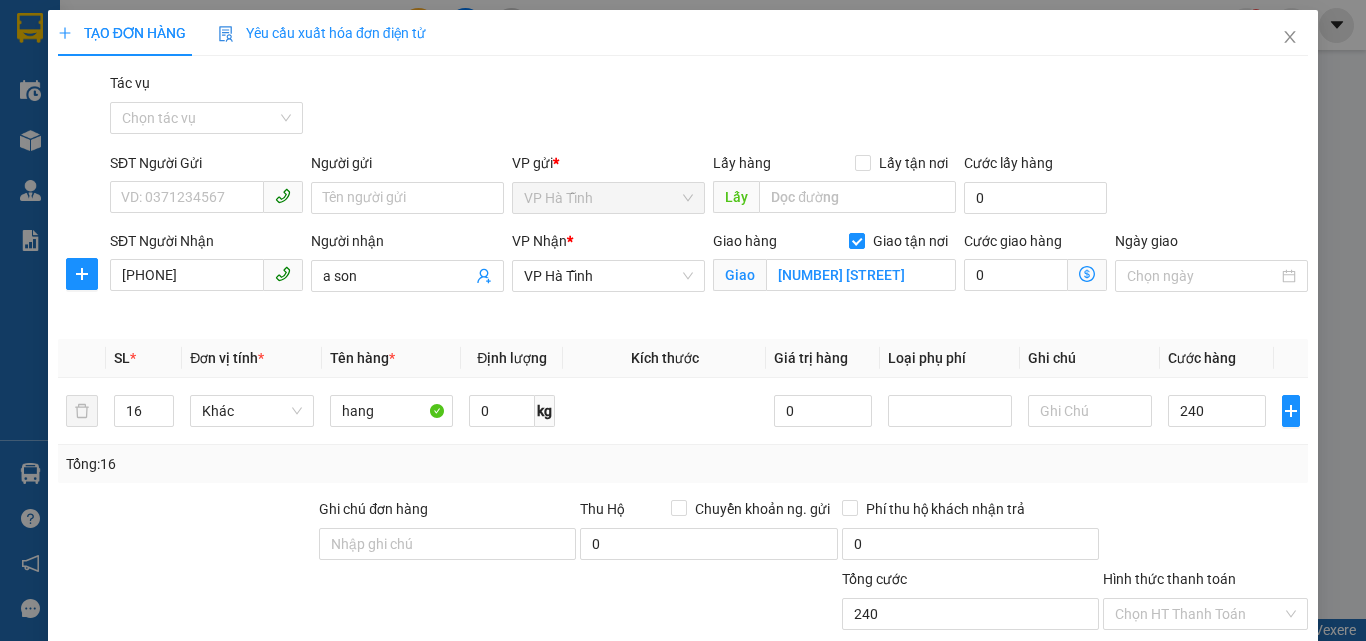 type on "240.000" 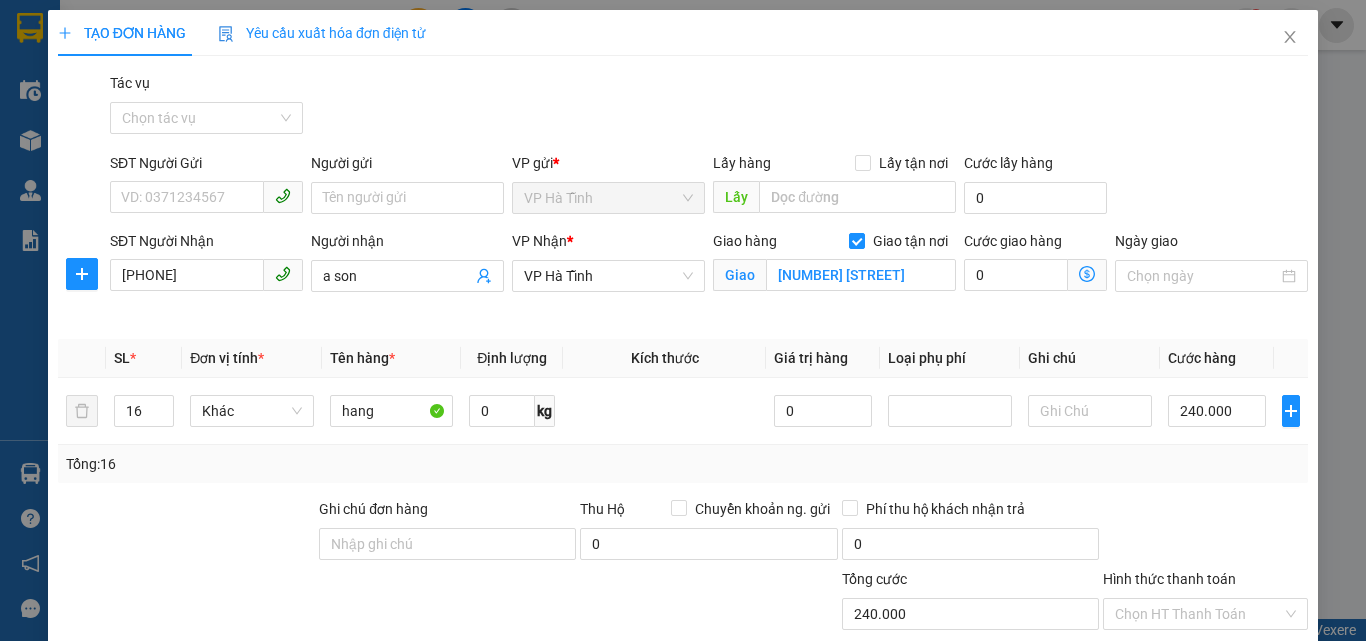 click on "Lưu và In" at bounding box center [1231, 771] 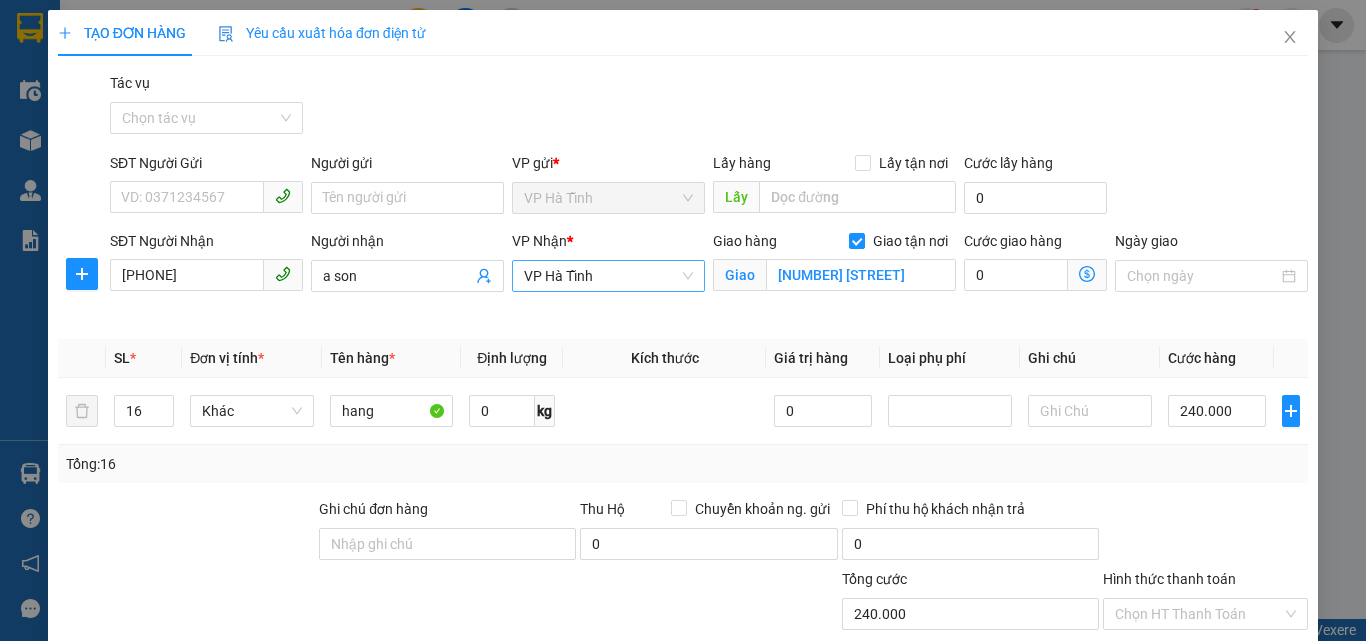 click on "VP Hà Tĩnh" at bounding box center [608, 276] 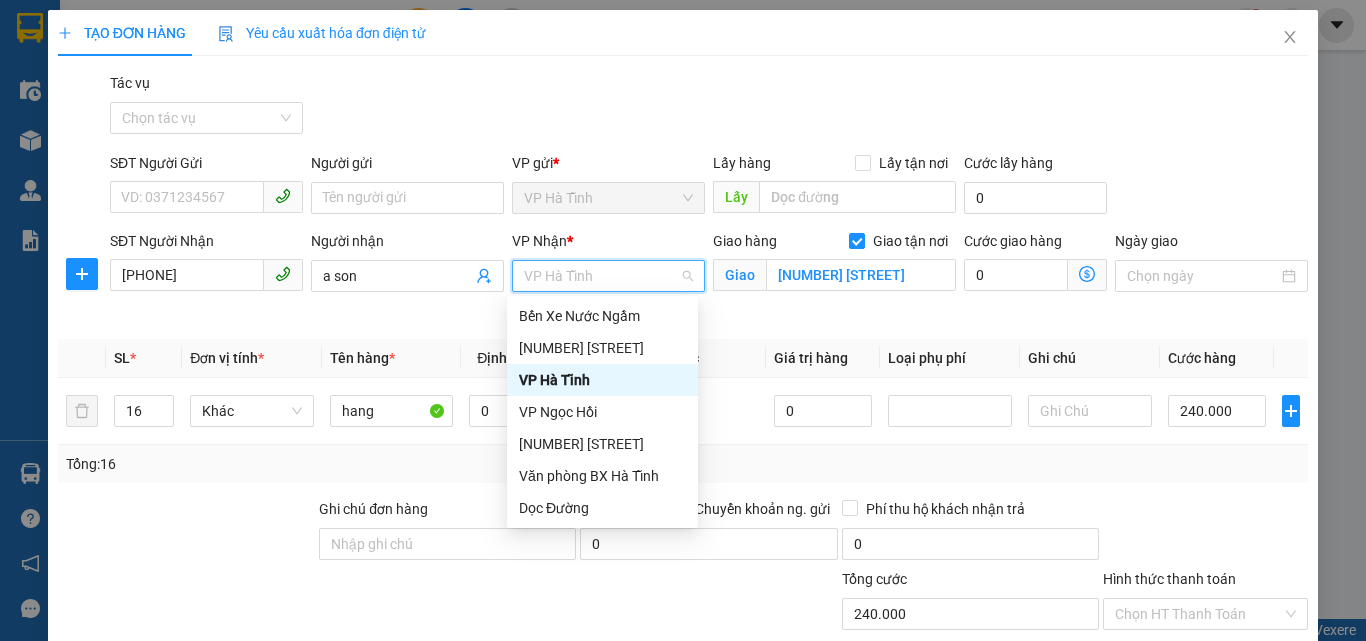 click on "VP Hà Tĩnh" at bounding box center (602, 380) 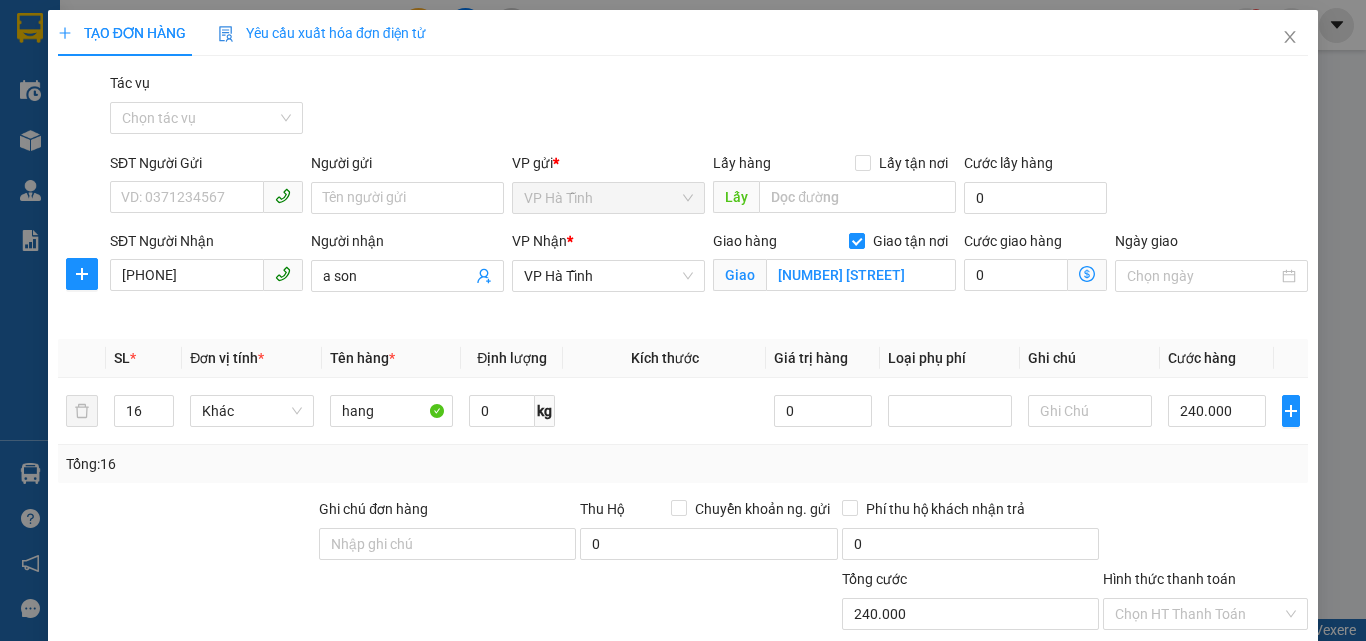 click 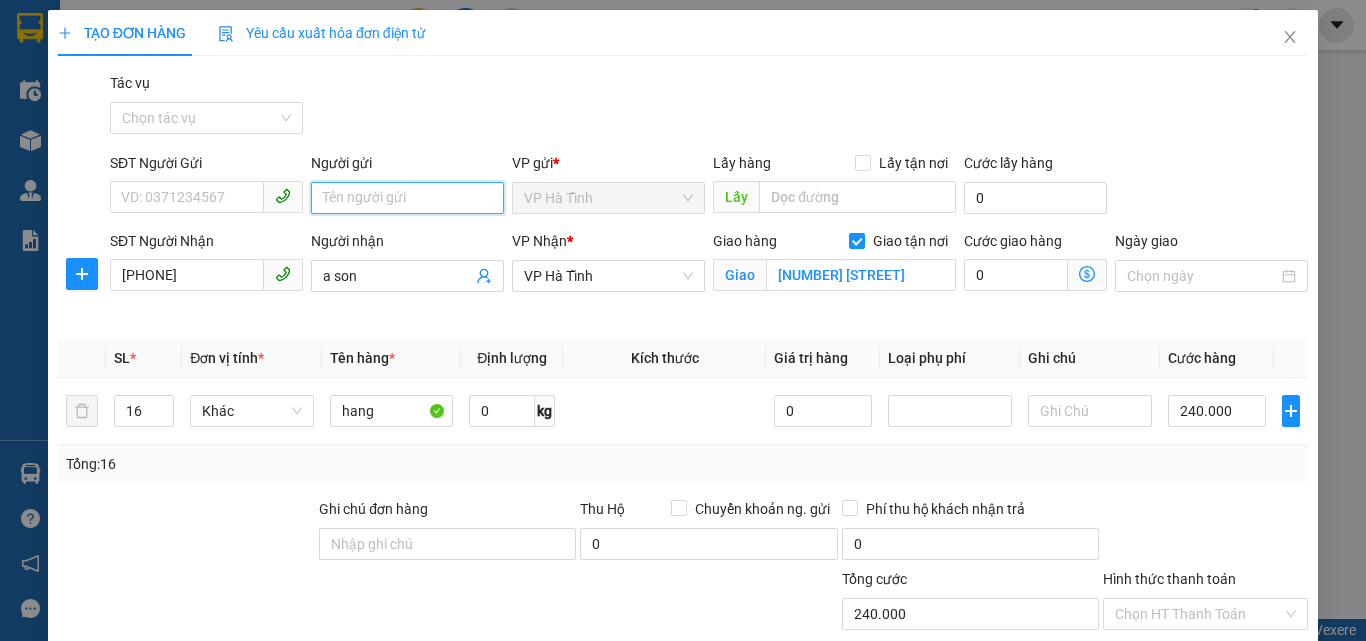 click on "Người gửi" at bounding box center (407, 198) 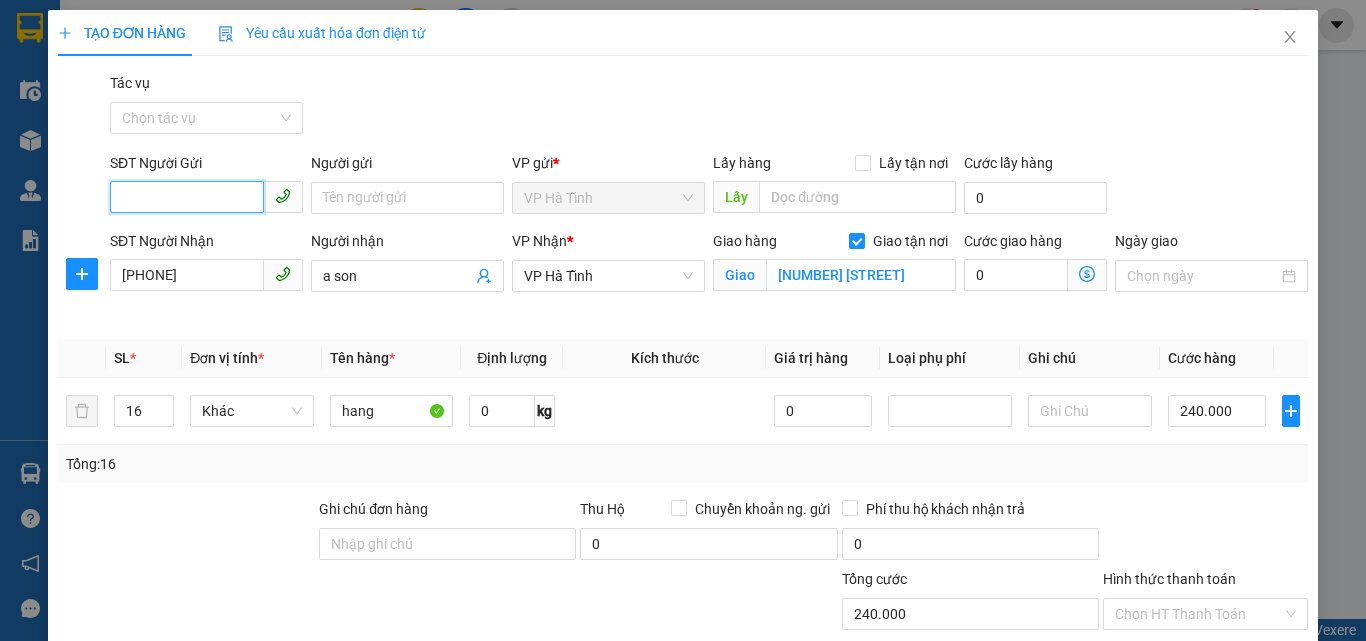click on "SĐT Người Gửi" at bounding box center (187, 197) 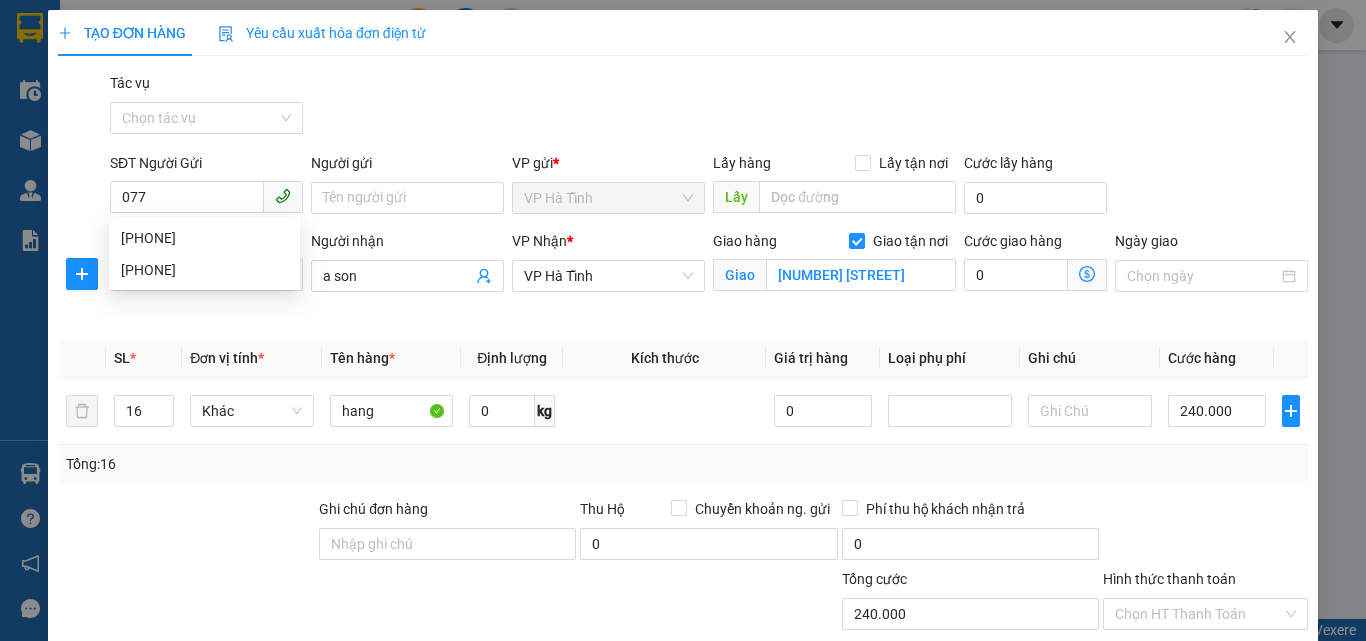 click on "Tổng:  16" at bounding box center [683, 464] 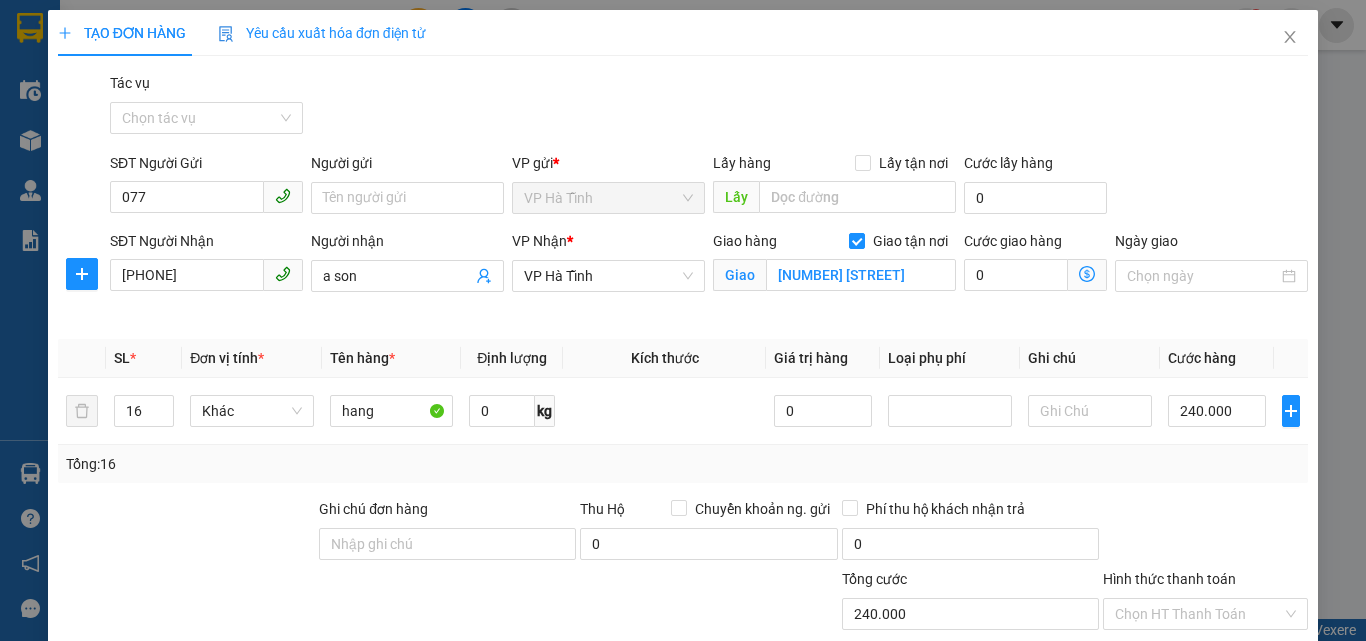 click 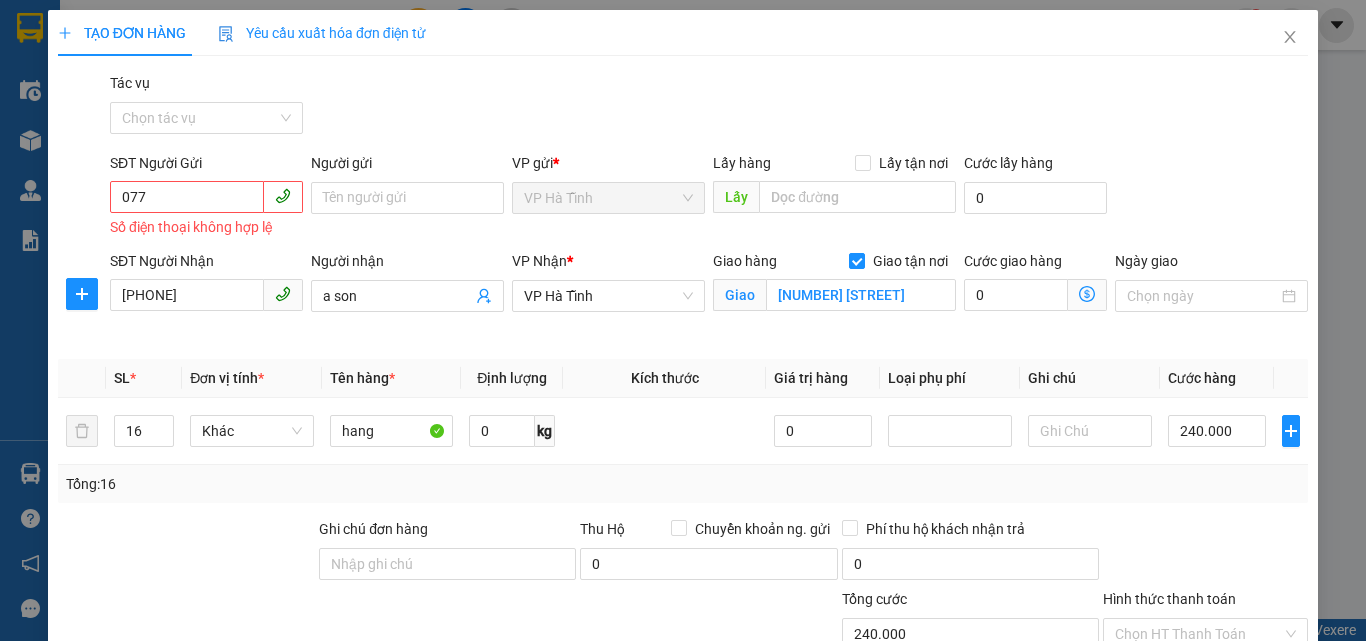 click on "Lưu và In" at bounding box center (1231, 791) 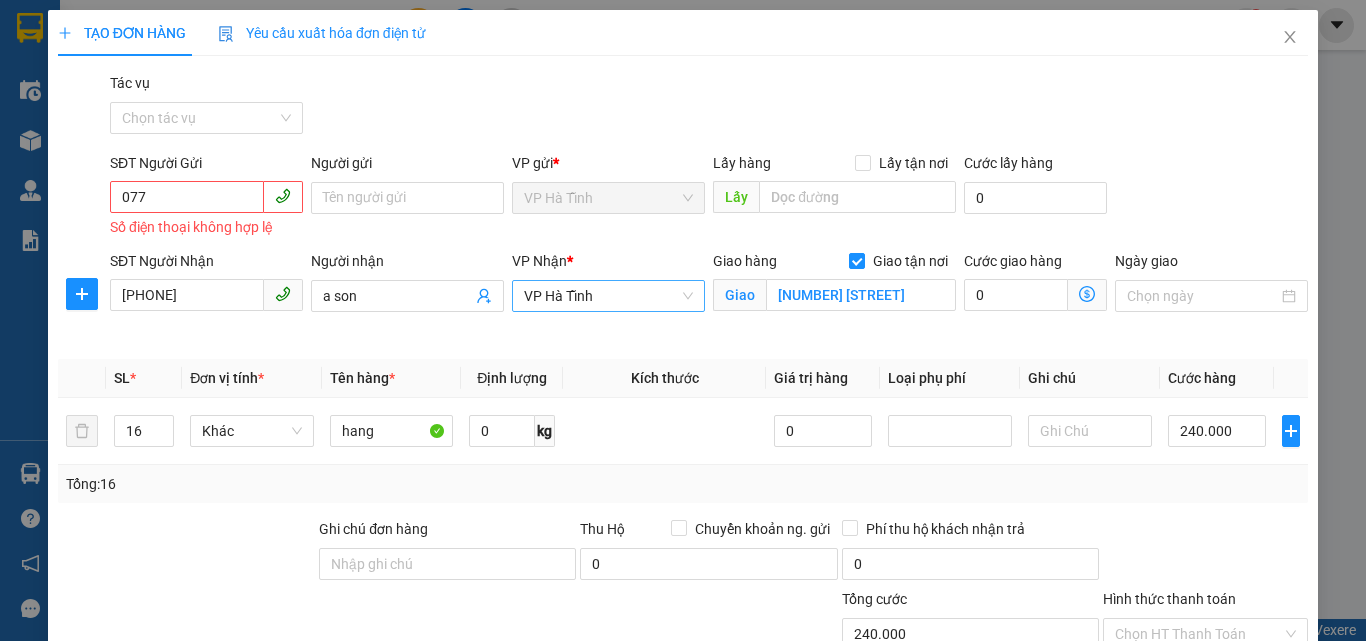 click on "VP Hà Tĩnh" at bounding box center [608, 296] 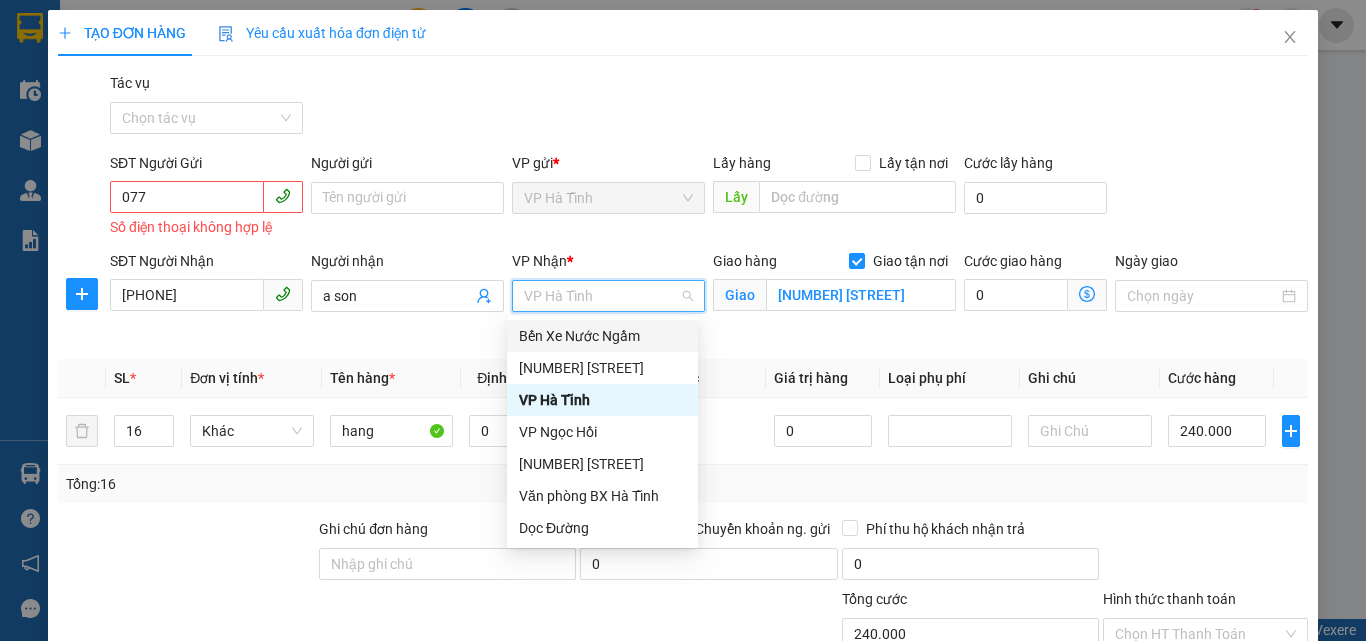 click on "Bến Xe Nước Ngầm" at bounding box center (602, 336) 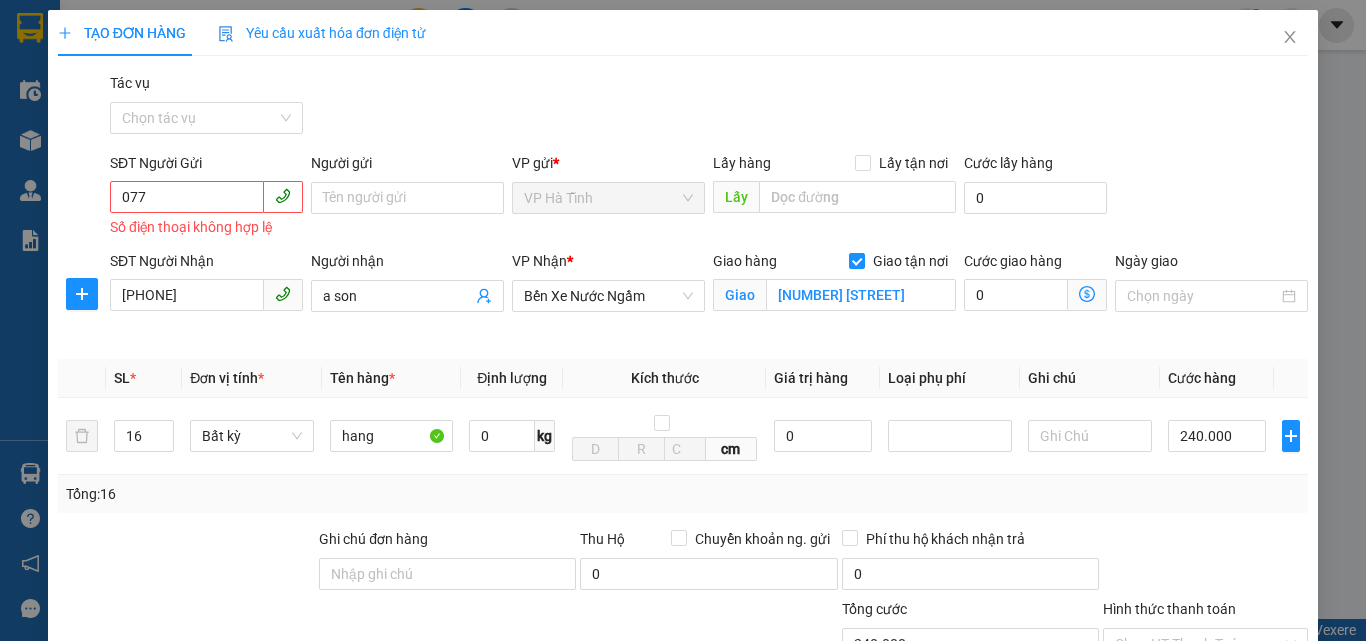 click on "Lưu và In" at bounding box center [1243, 801] 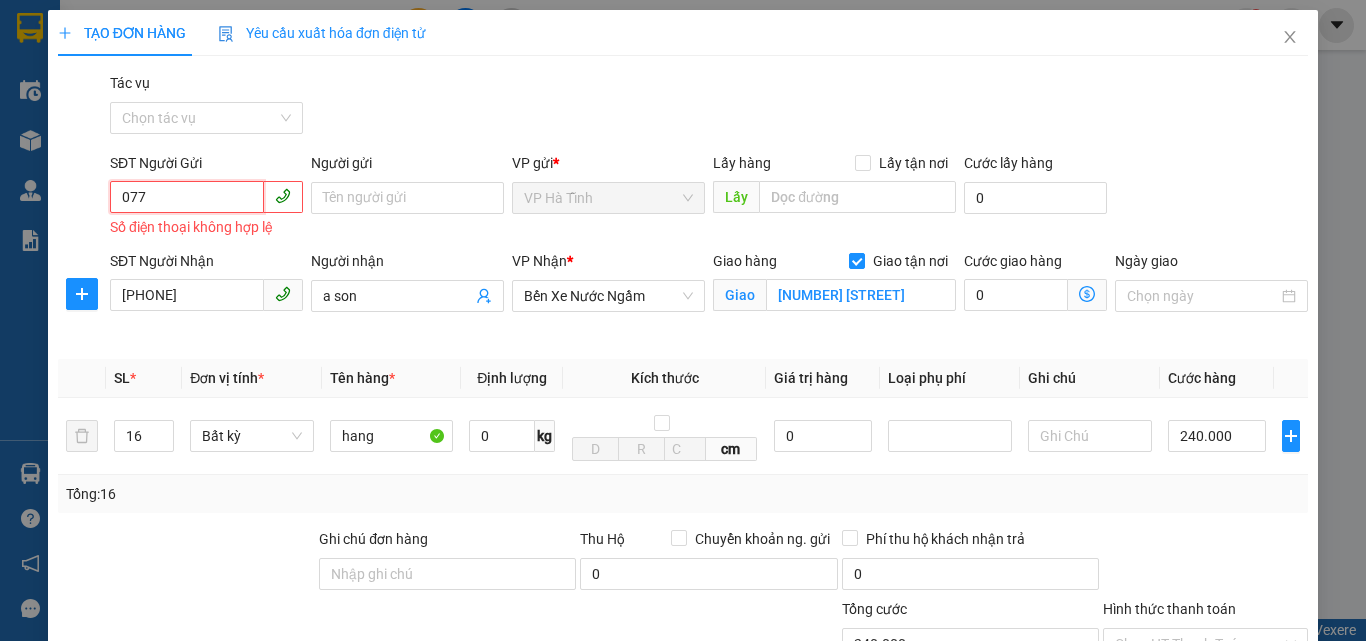 click on "077" at bounding box center [187, 197] 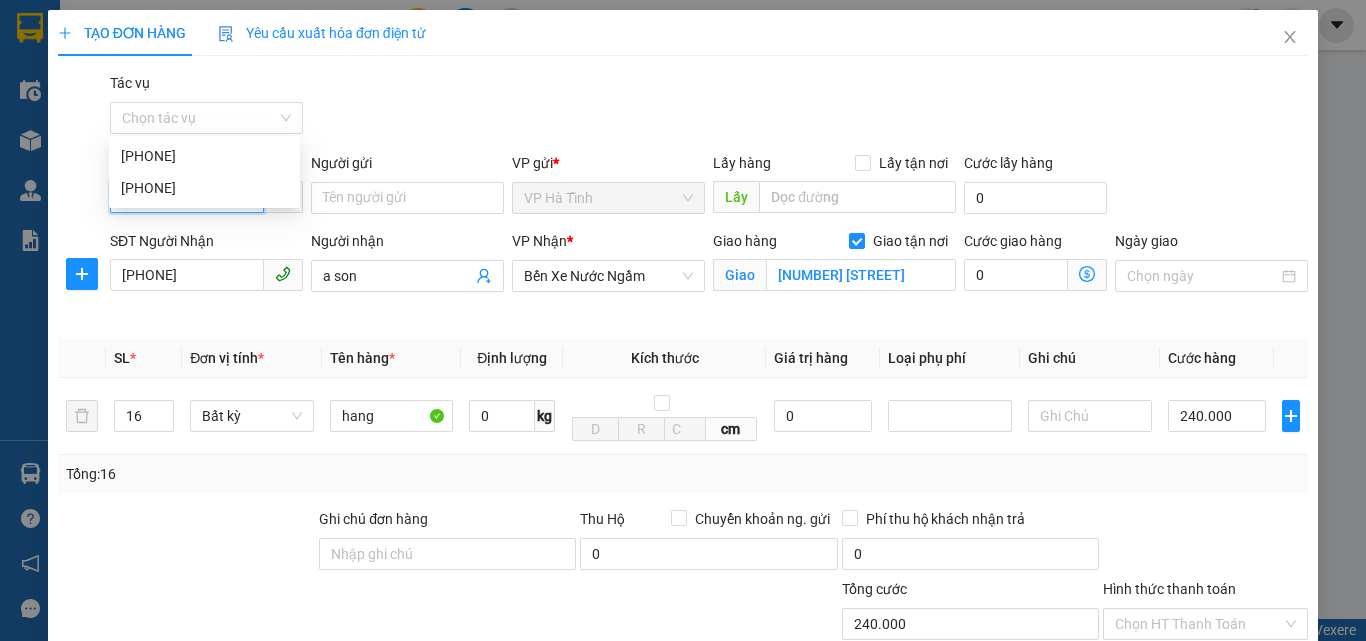 type on "0" 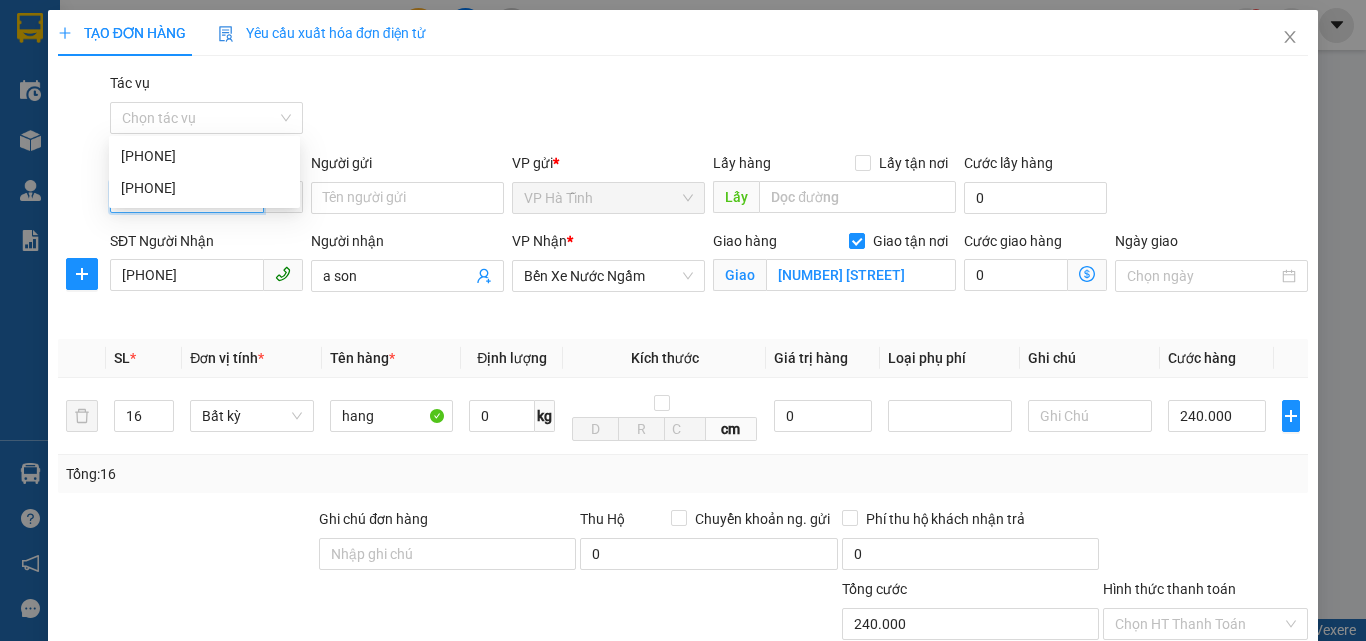 type 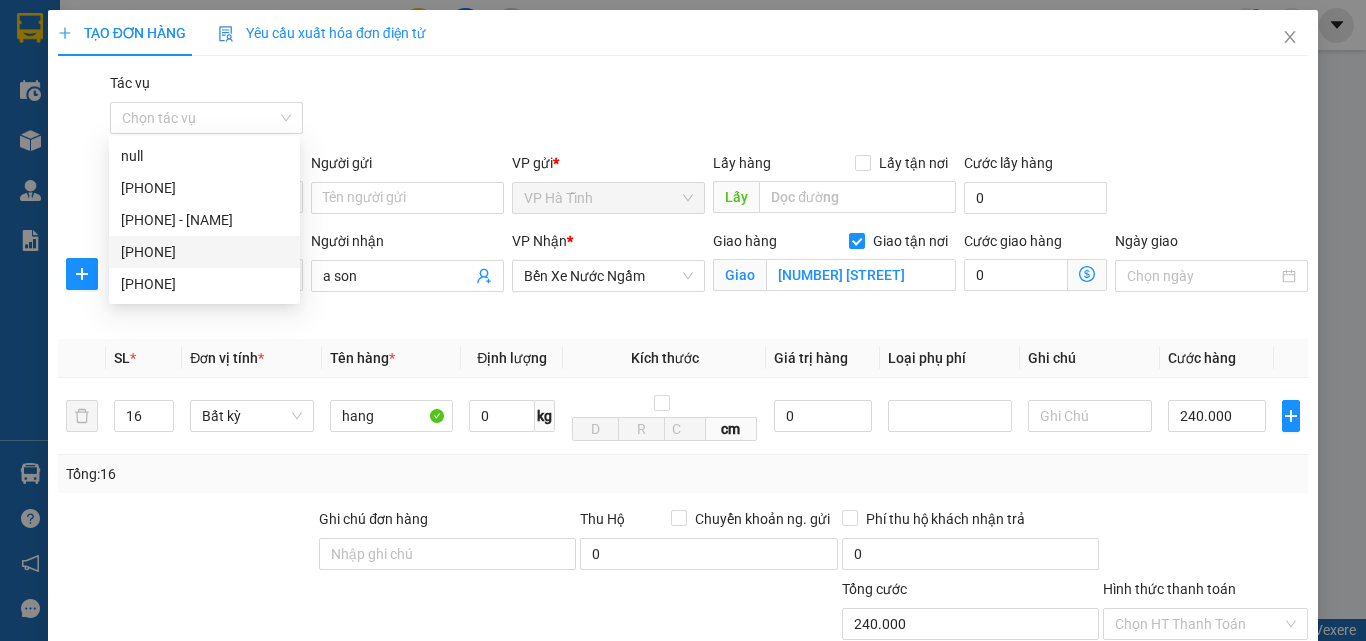 click on "Lưu và In" at bounding box center [1243, 781] 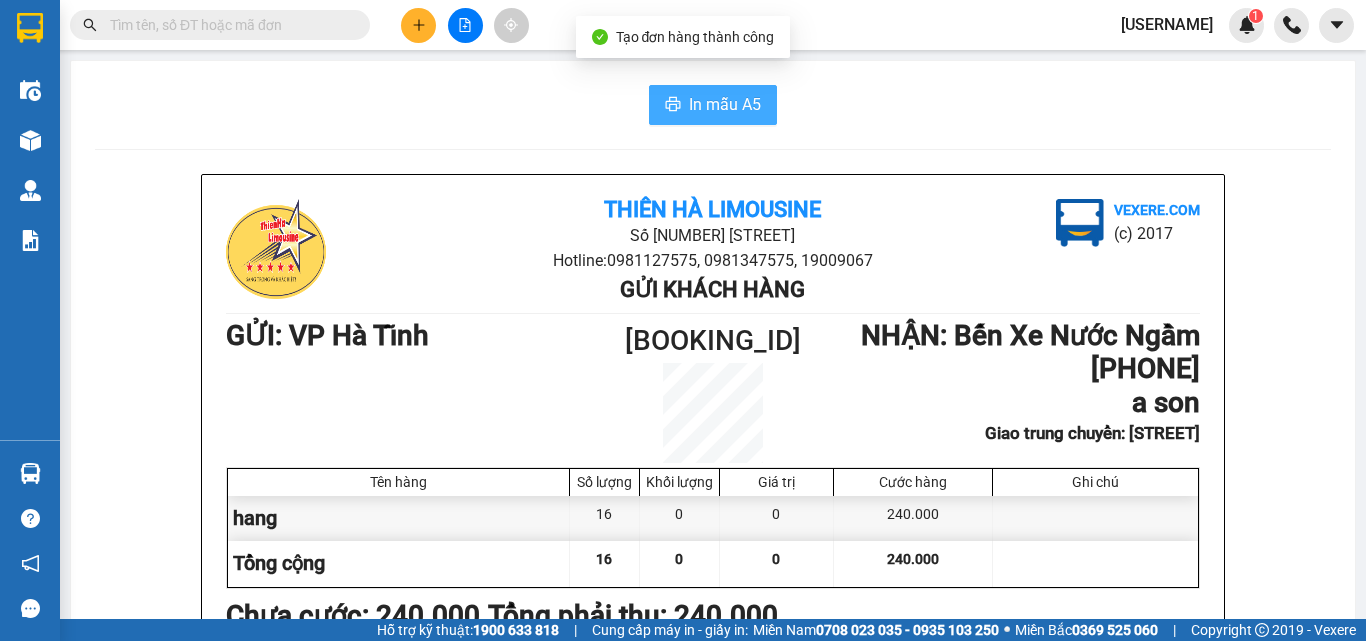 click on "In mẫu A5" at bounding box center [725, 104] 